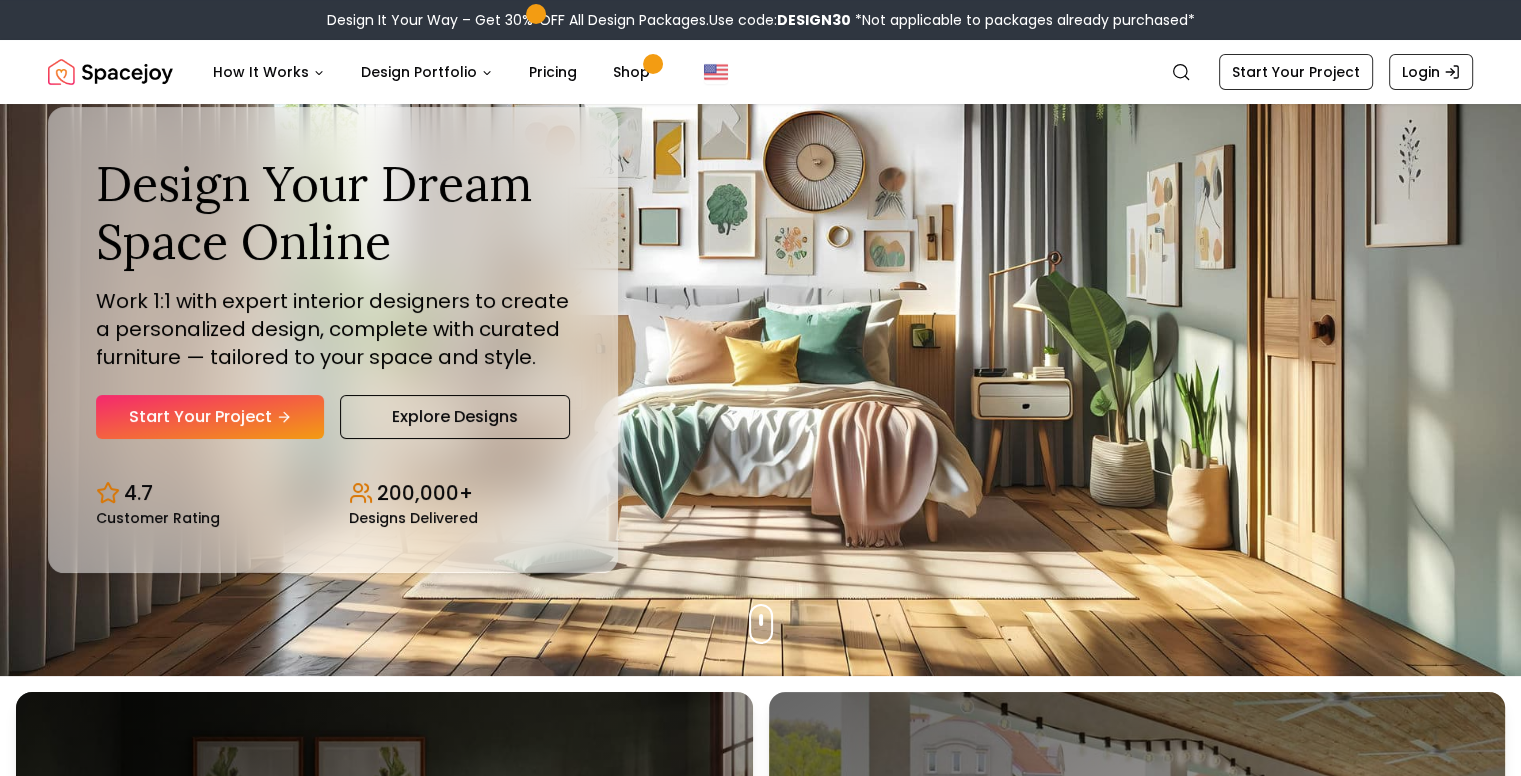 scroll, scrollTop: 100, scrollLeft: 0, axis: vertical 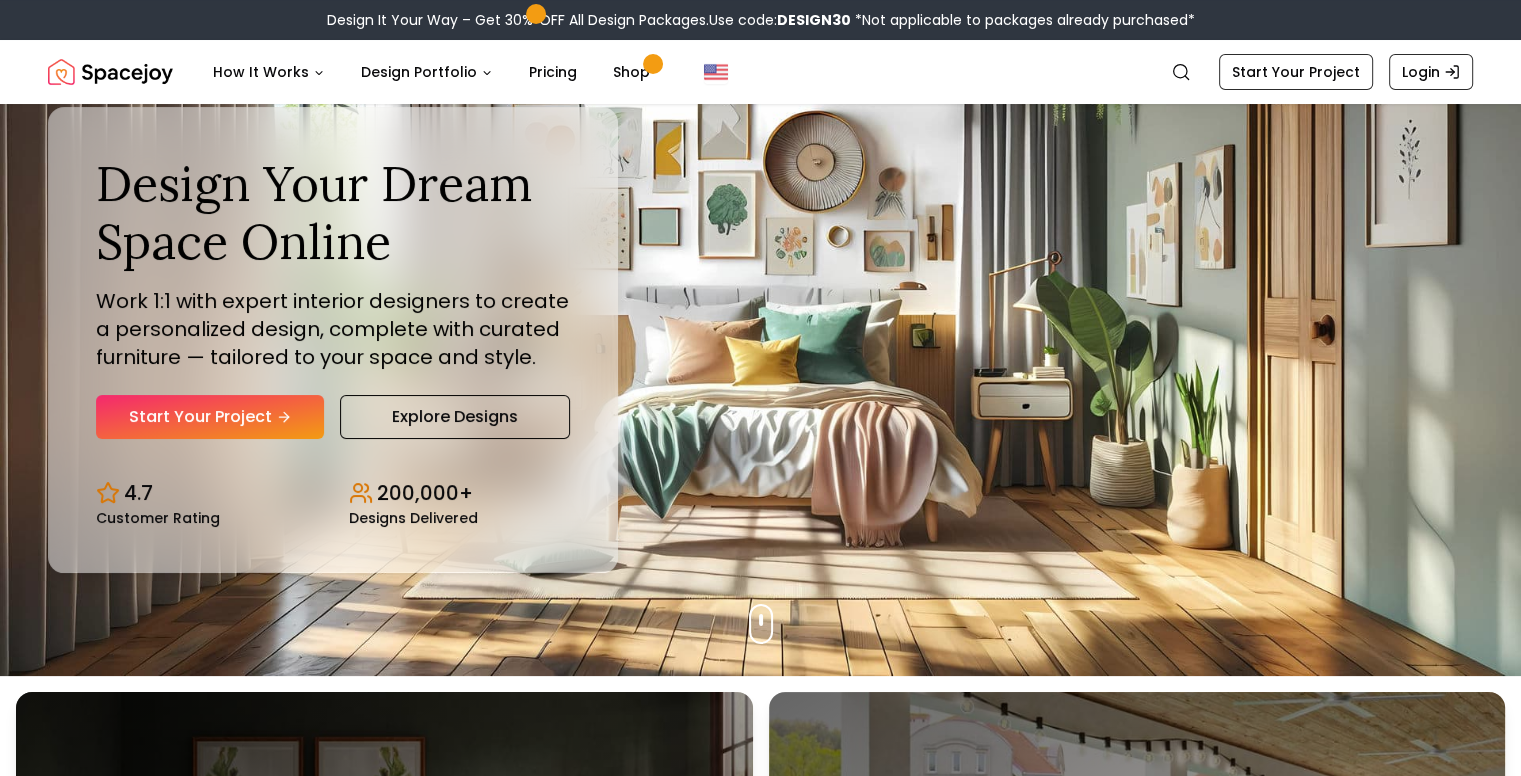 click 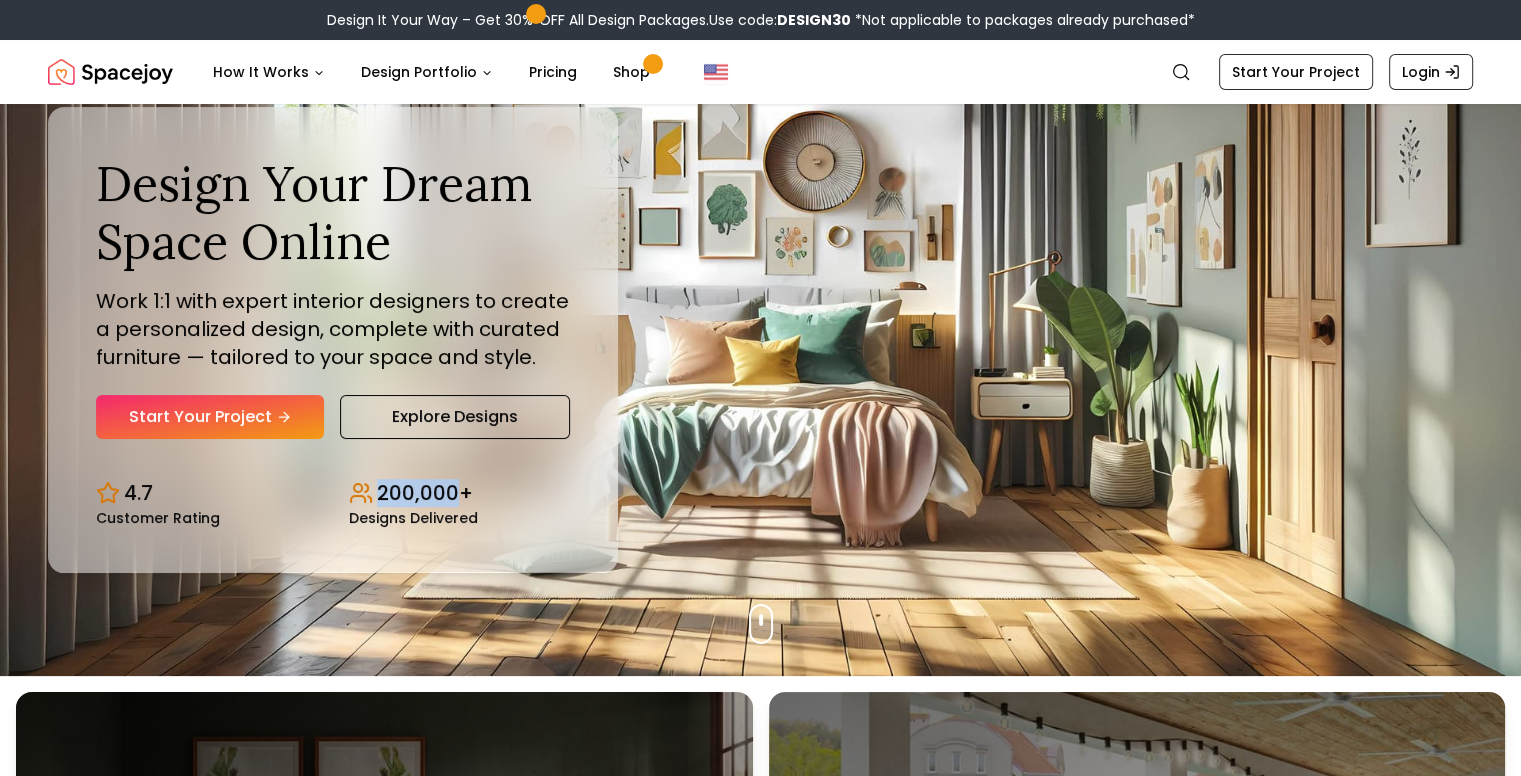 drag, startPoint x: 372, startPoint y: 499, endPoint x: 451, endPoint y: 497, distance: 79.025314 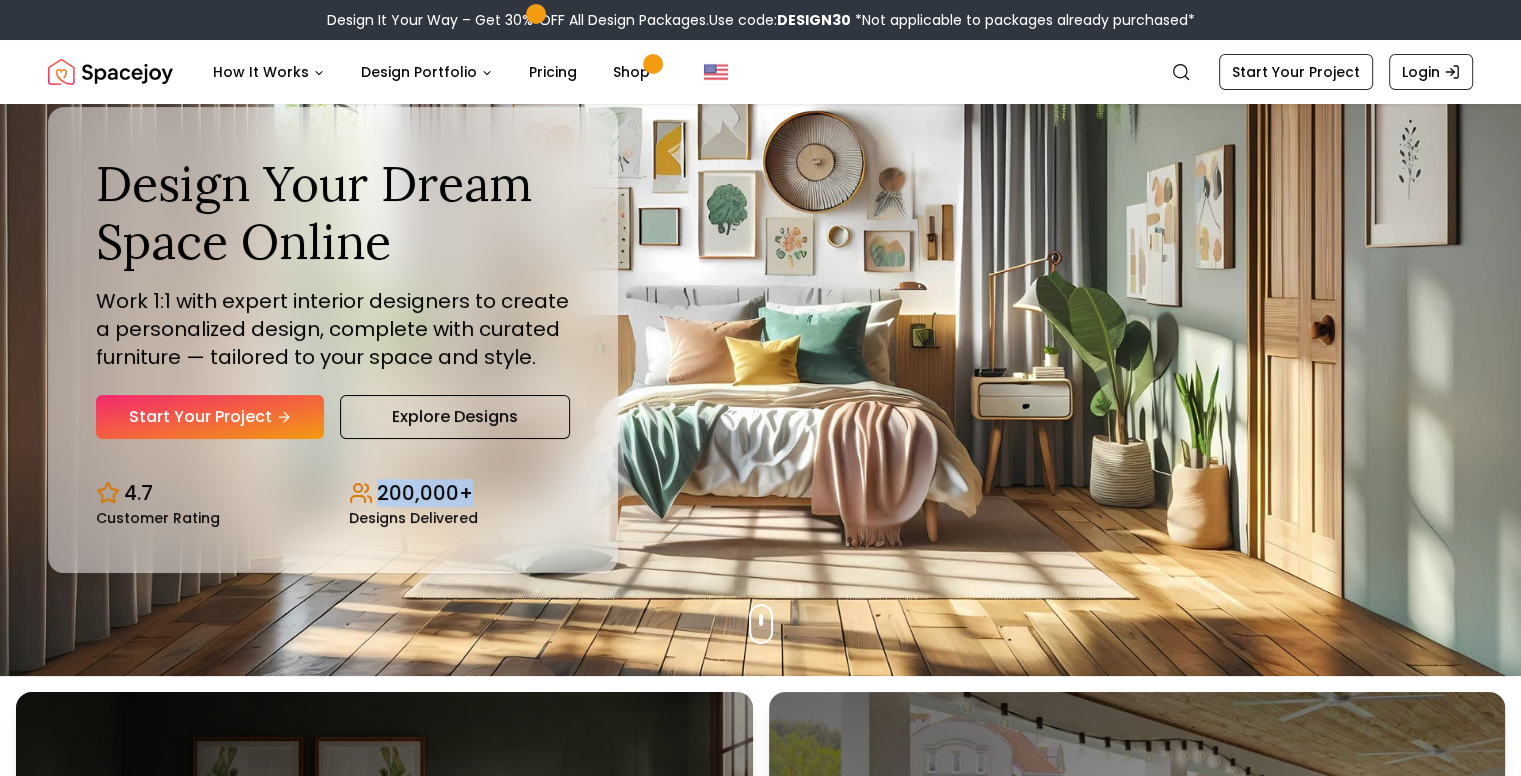 click on "200,000+" at bounding box center (425, 493) 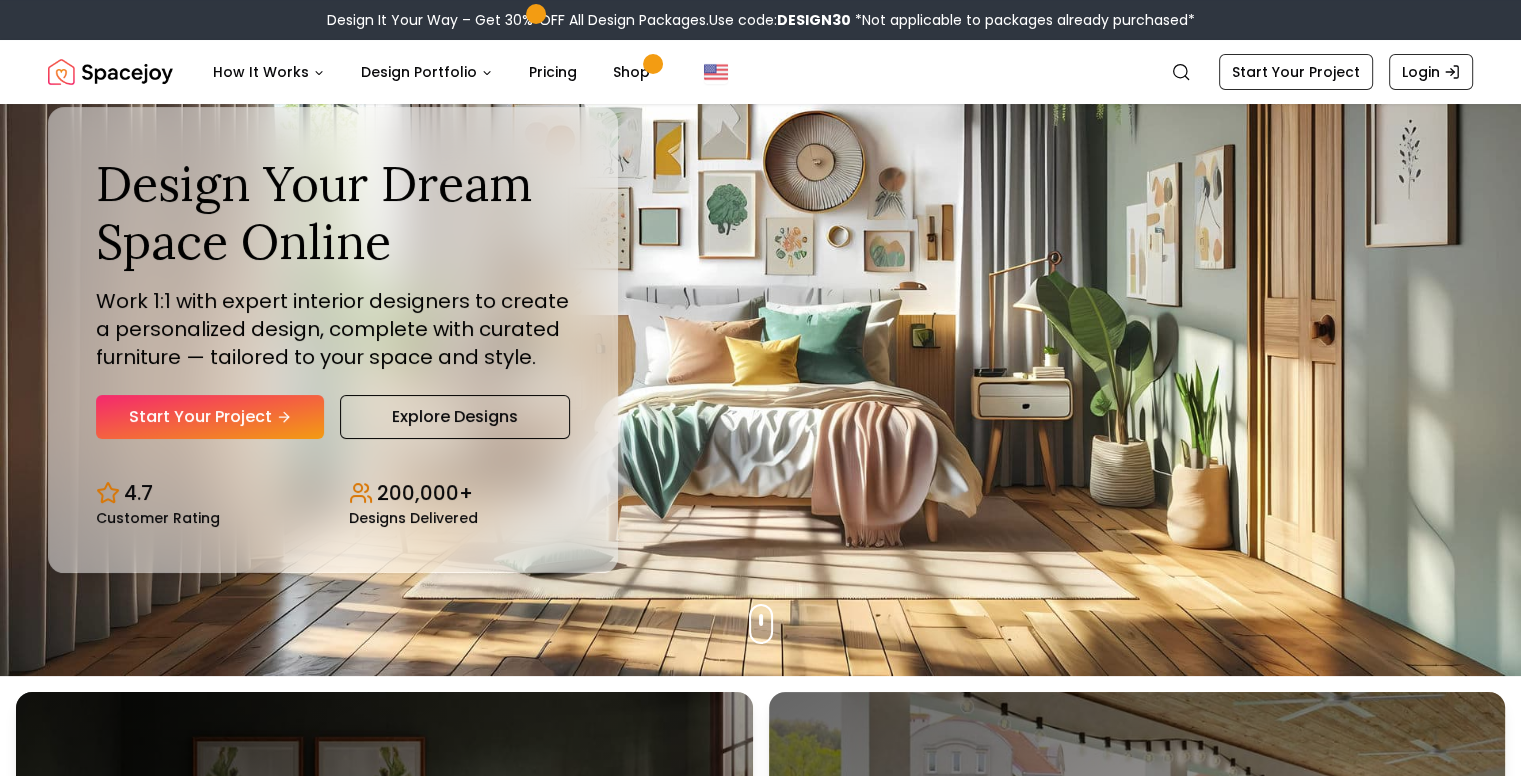 click on "Design Your Dream Space Online Work 1:1 with expert interior designers to create a personalized design, complete with curated furniture — tailored to your space and style. Start Your Project   Explore Designs" at bounding box center [333, 296] 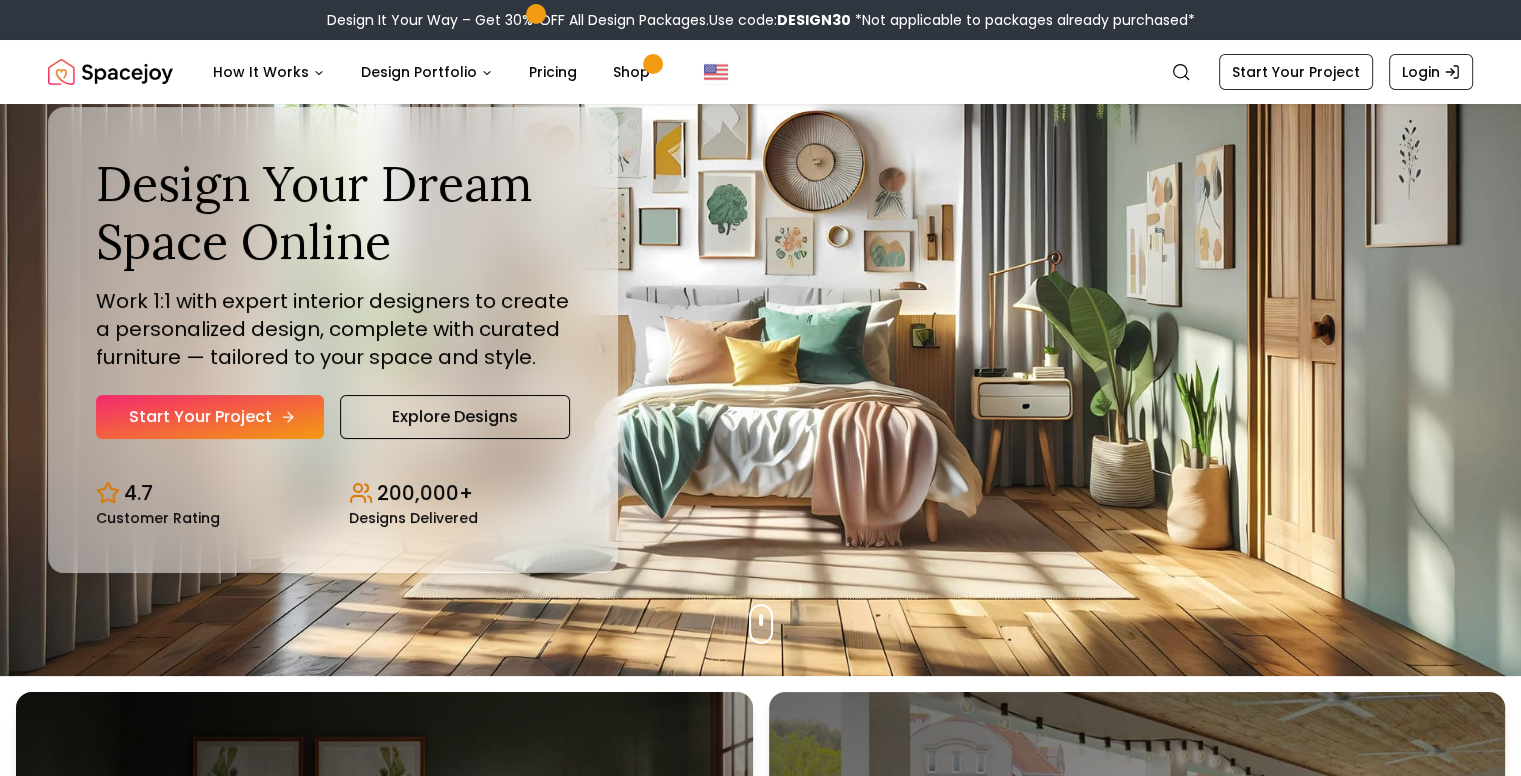click on "Start Your Project" at bounding box center [210, 417] 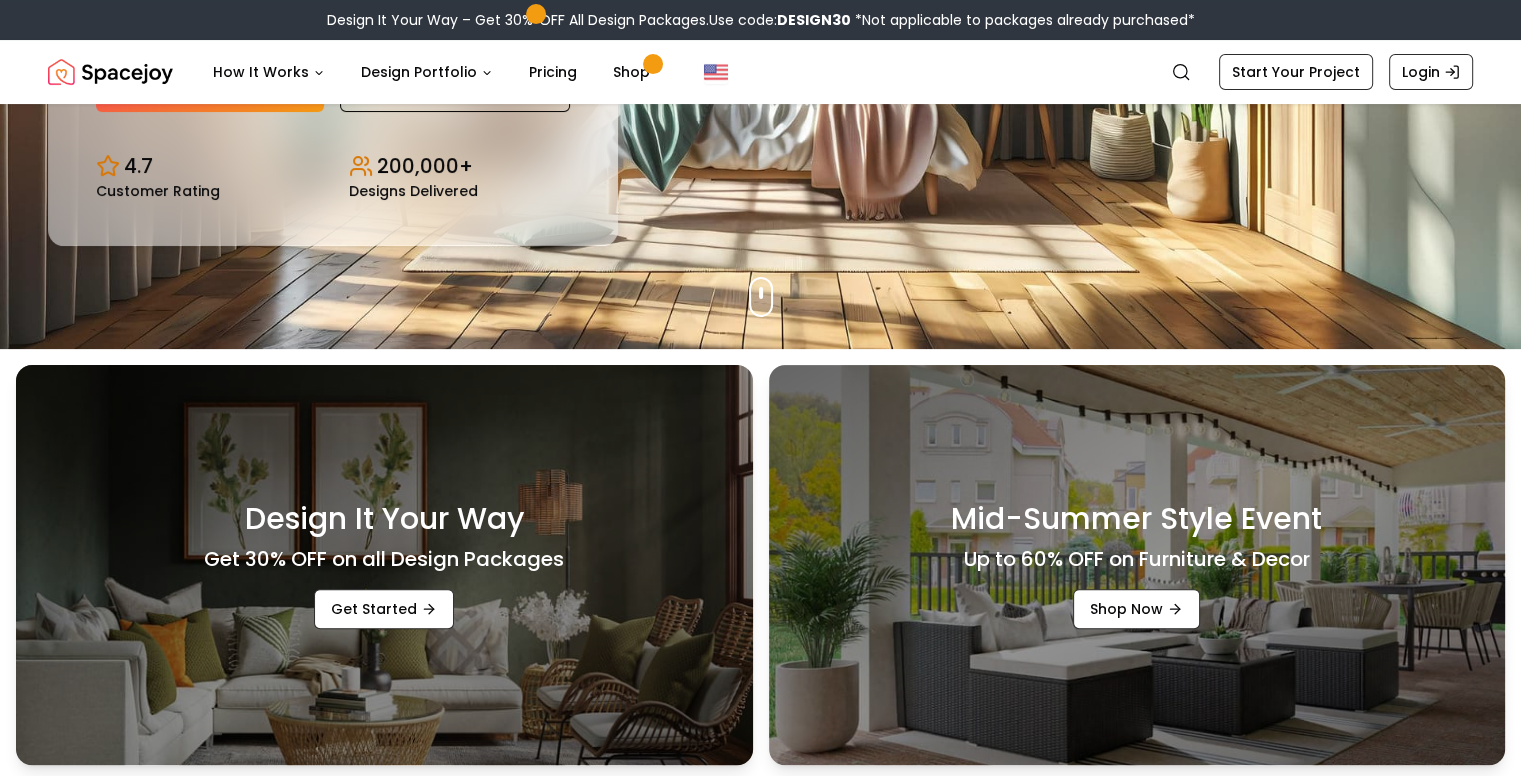 scroll, scrollTop: 600, scrollLeft: 0, axis: vertical 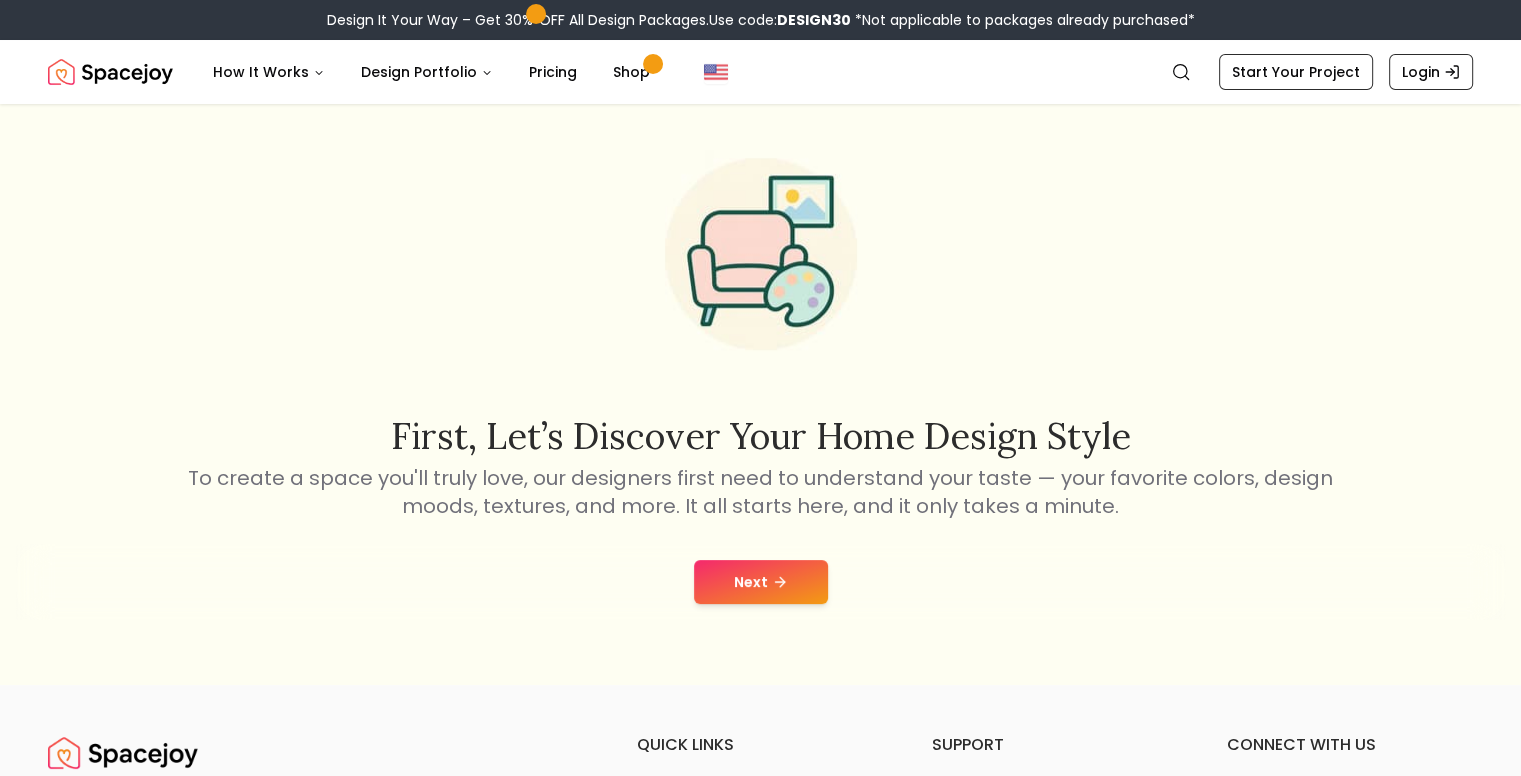 click on "Next" at bounding box center (760, 582) 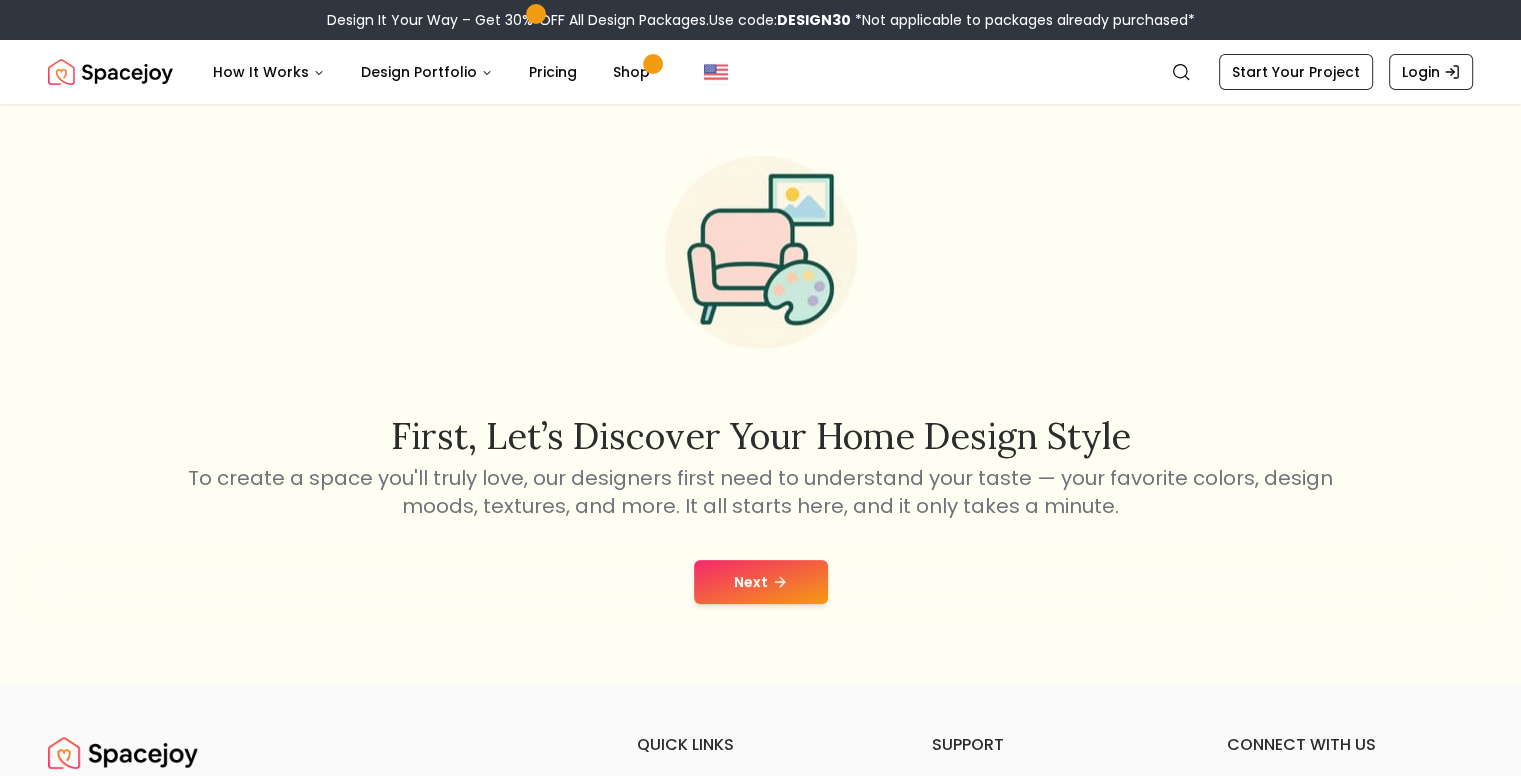 click on "Next" at bounding box center (761, 582) 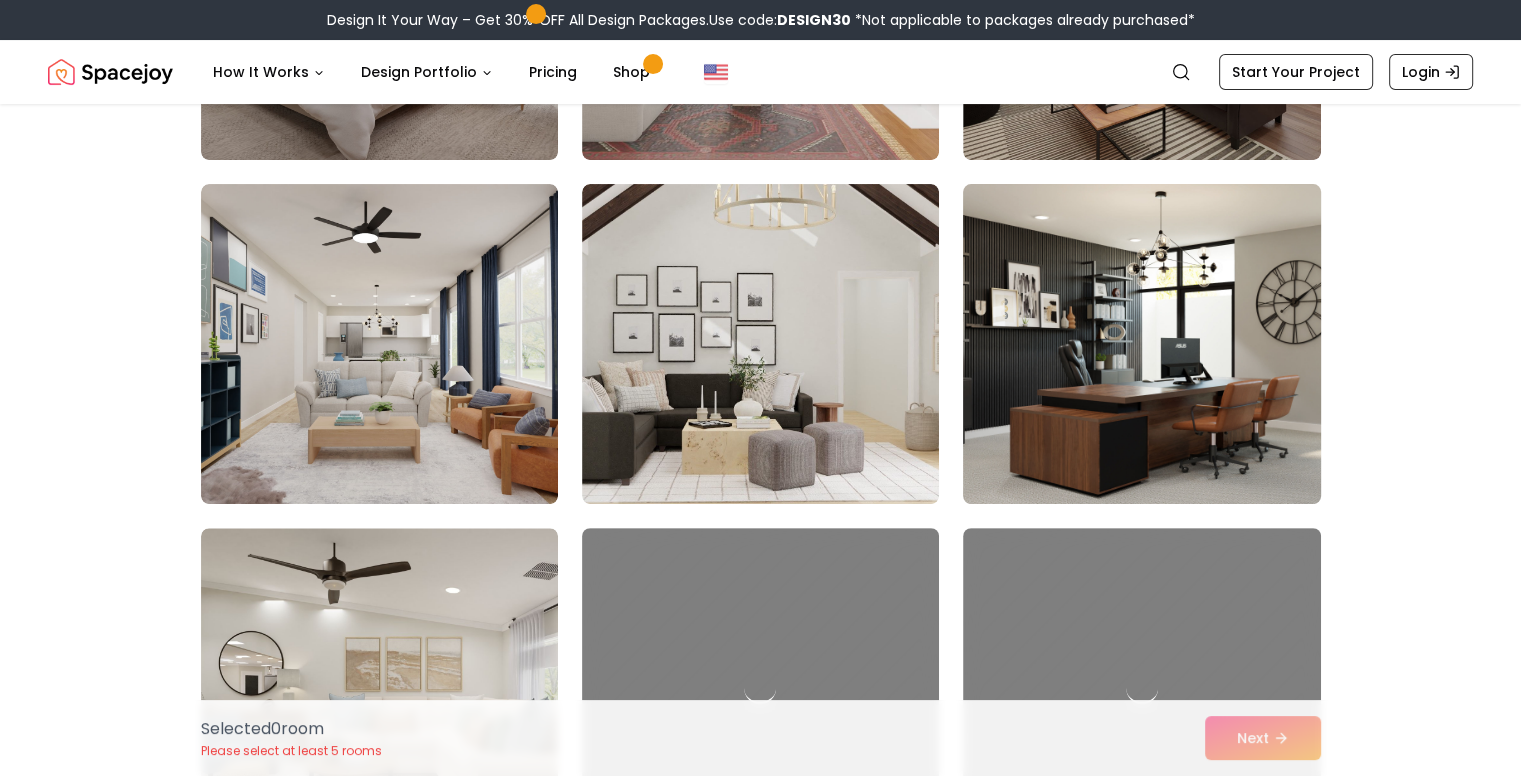 scroll, scrollTop: 472, scrollLeft: 0, axis: vertical 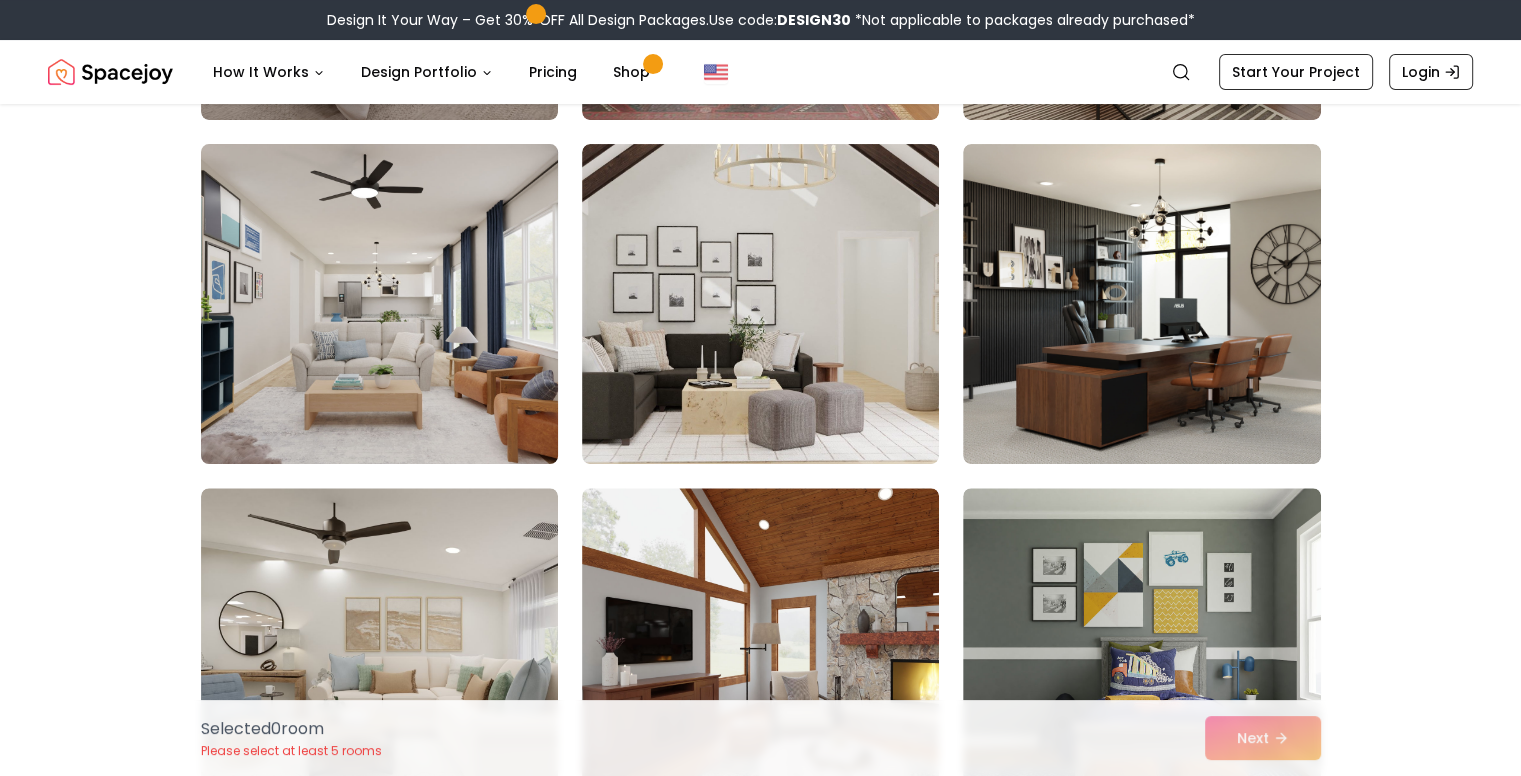 click at bounding box center (379, 304) 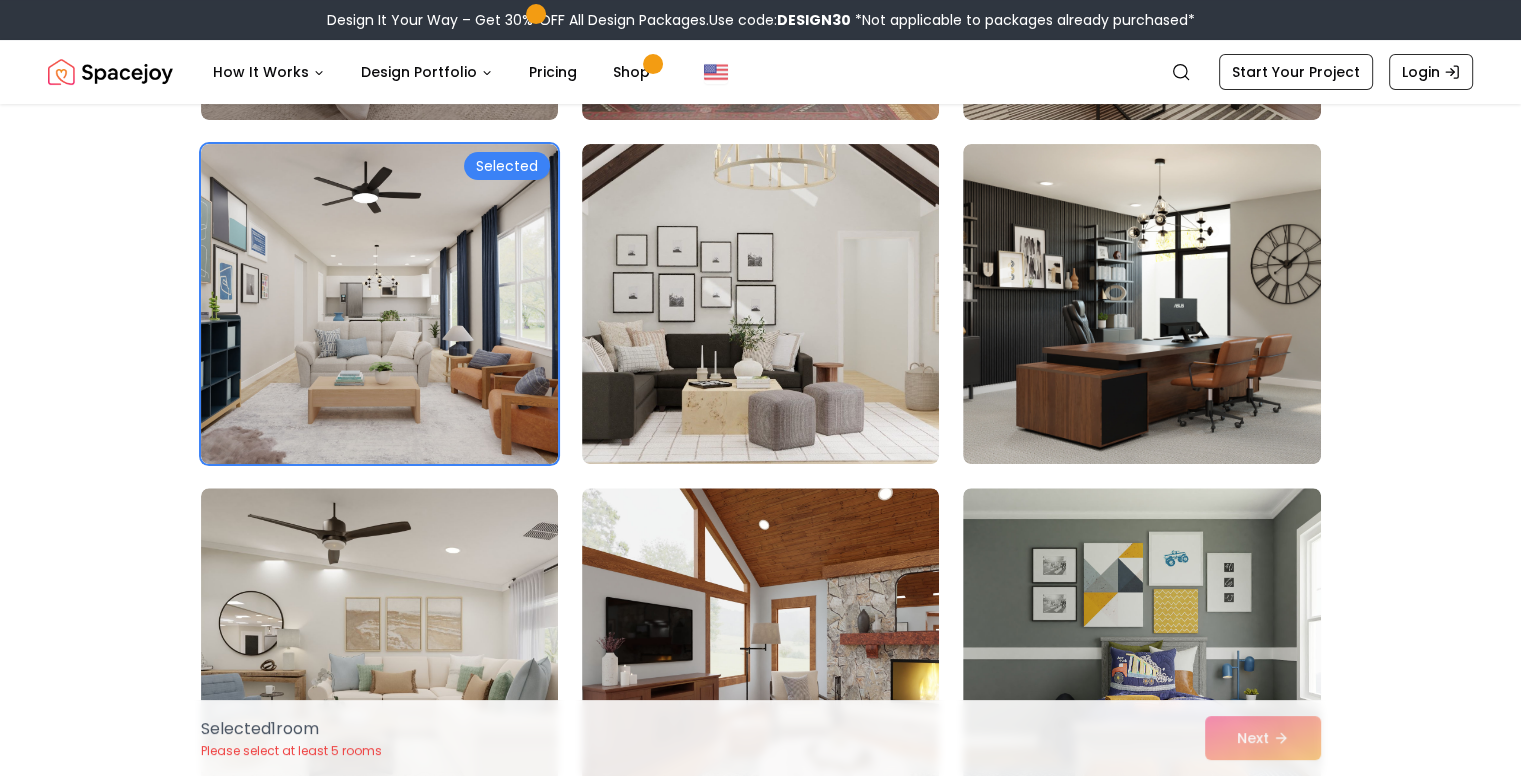 click on "Selected  1  room Please select at least 5 rooms Next" at bounding box center [761, 738] 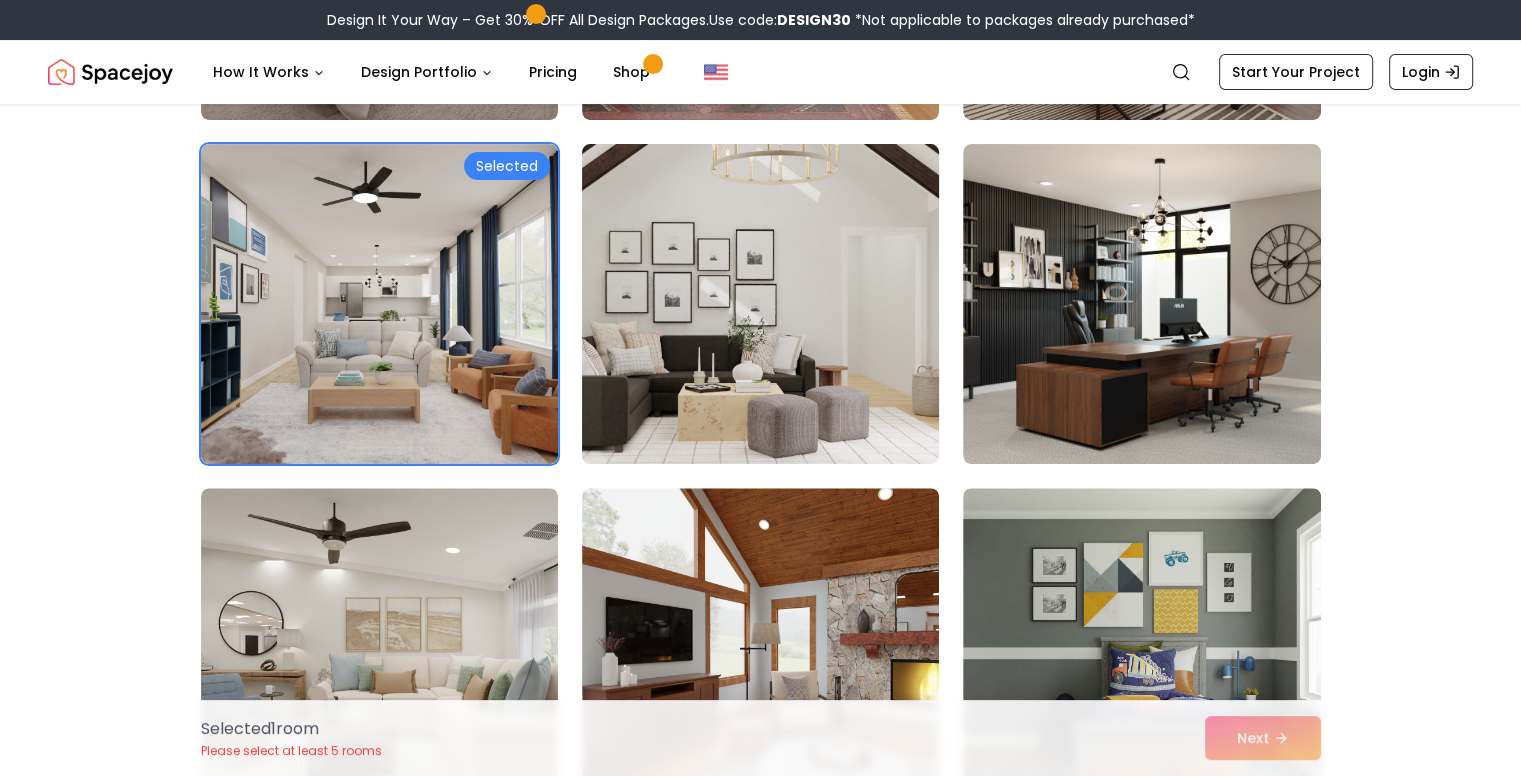 click at bounding box center (760, 304) 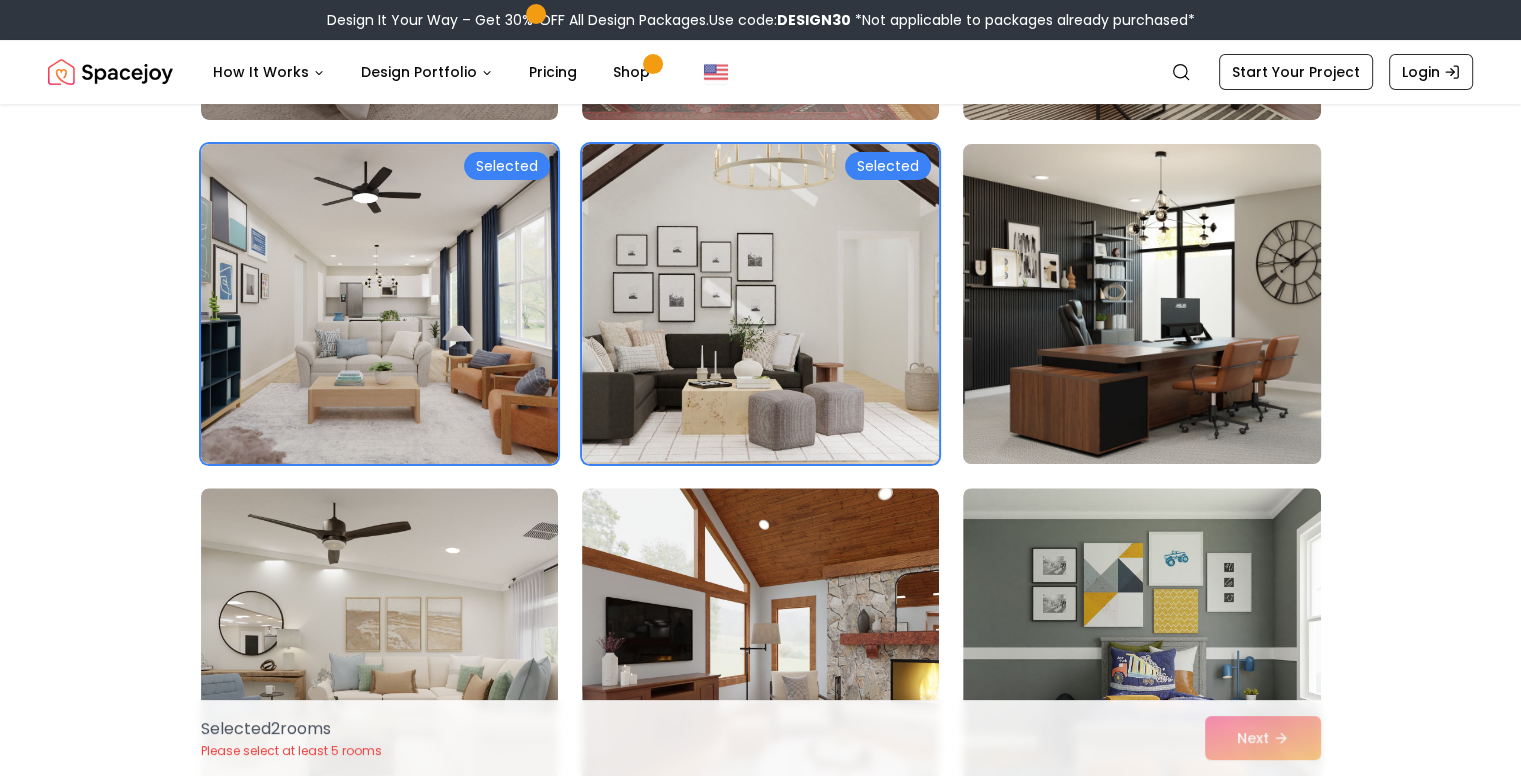 click at bounding box center (1141, 304) 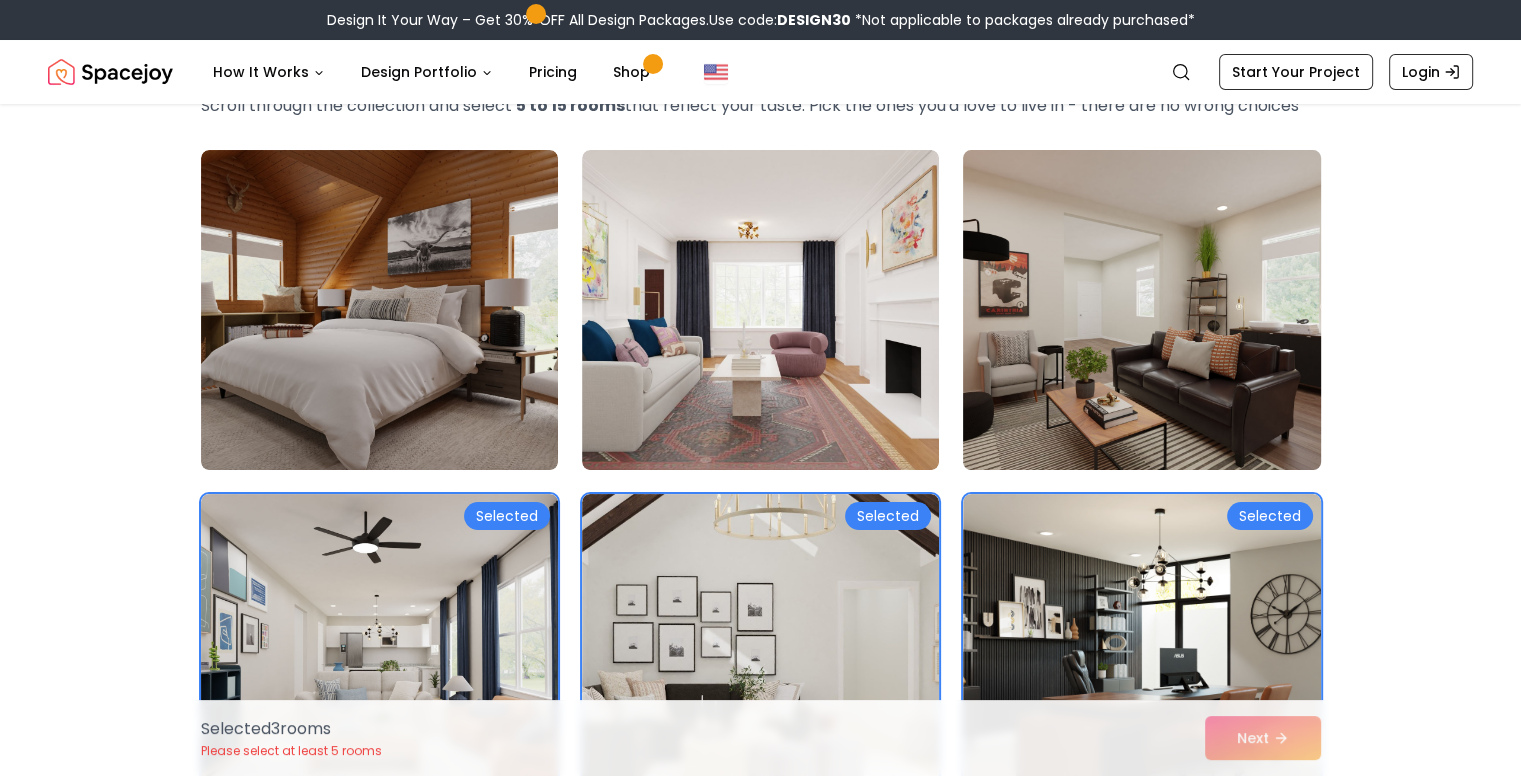scroll, scrollTop: 72, scrollLeft: 0, axis: vertical 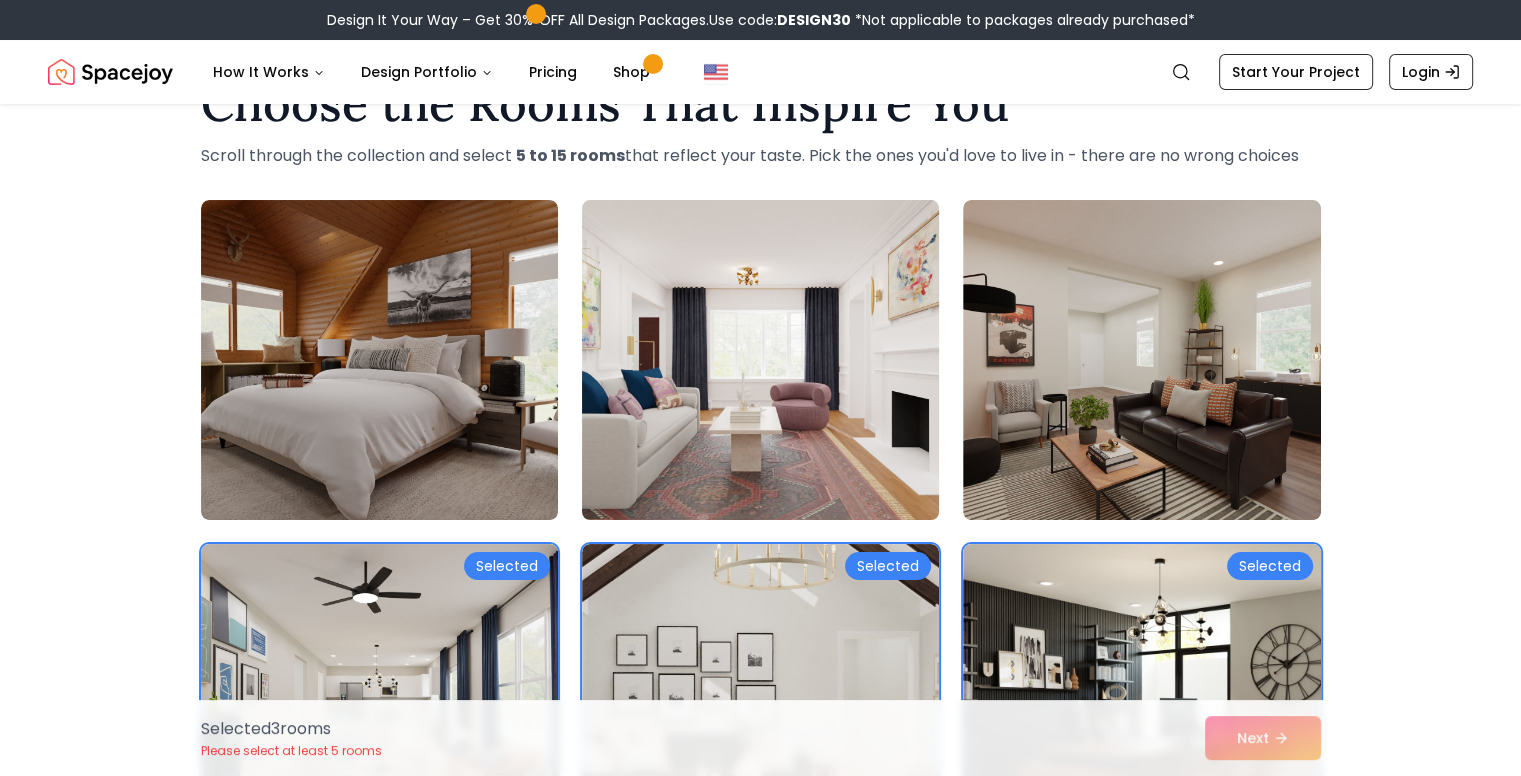 click at bounding box center [760, 360] 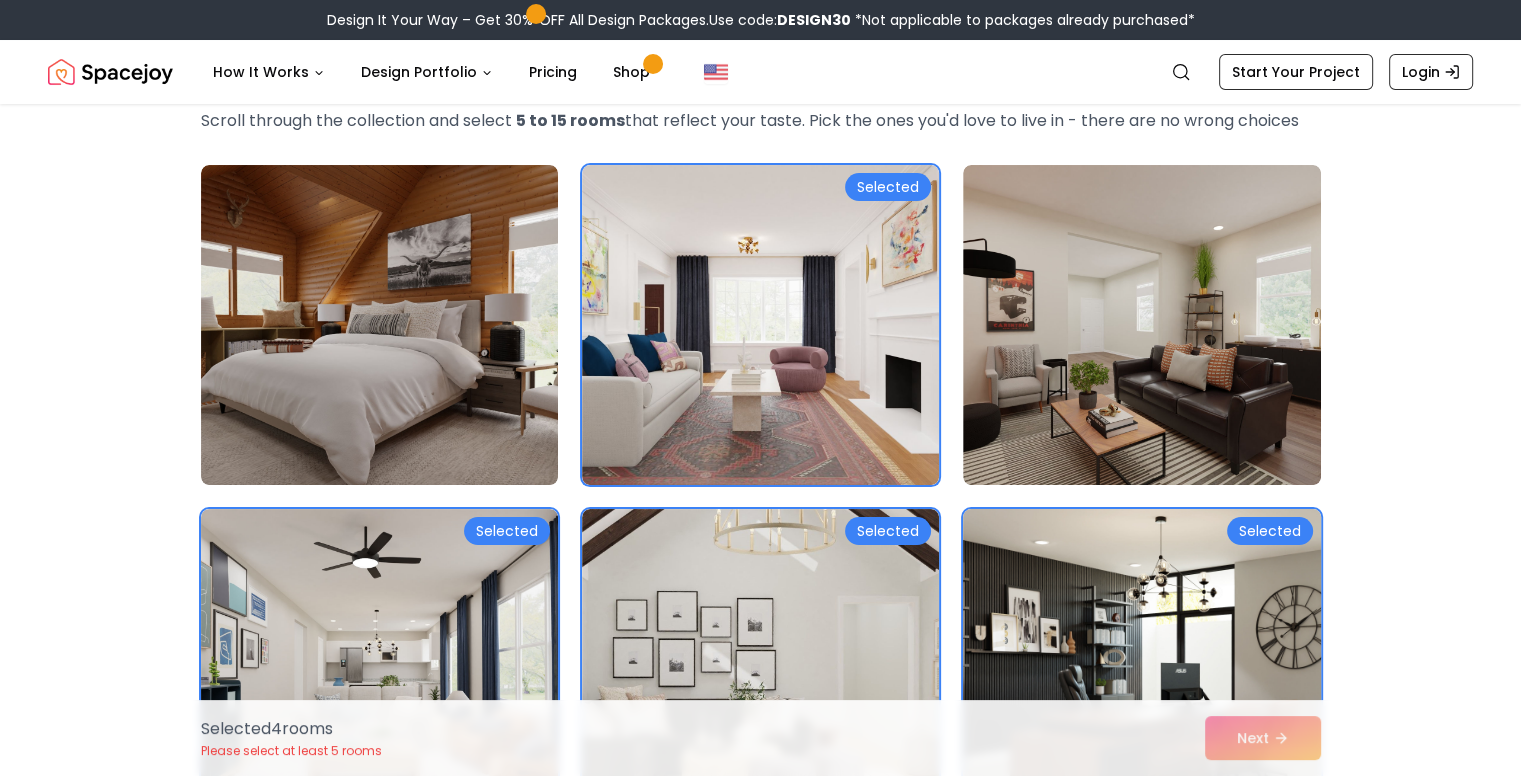 scroll, scrollTop: 0, scrollLeft: 0, axis: both 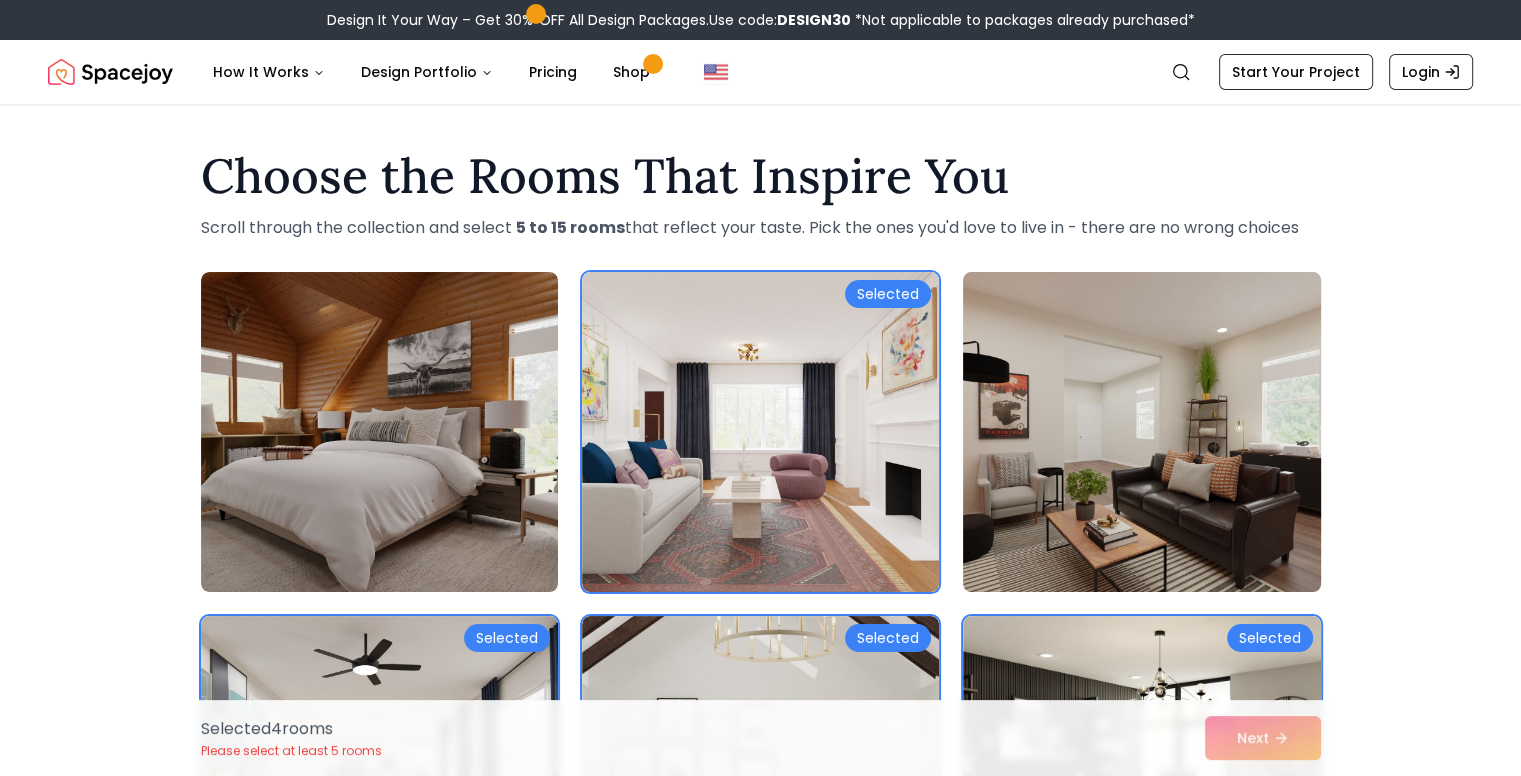 click at bounding box center (1141, 432) 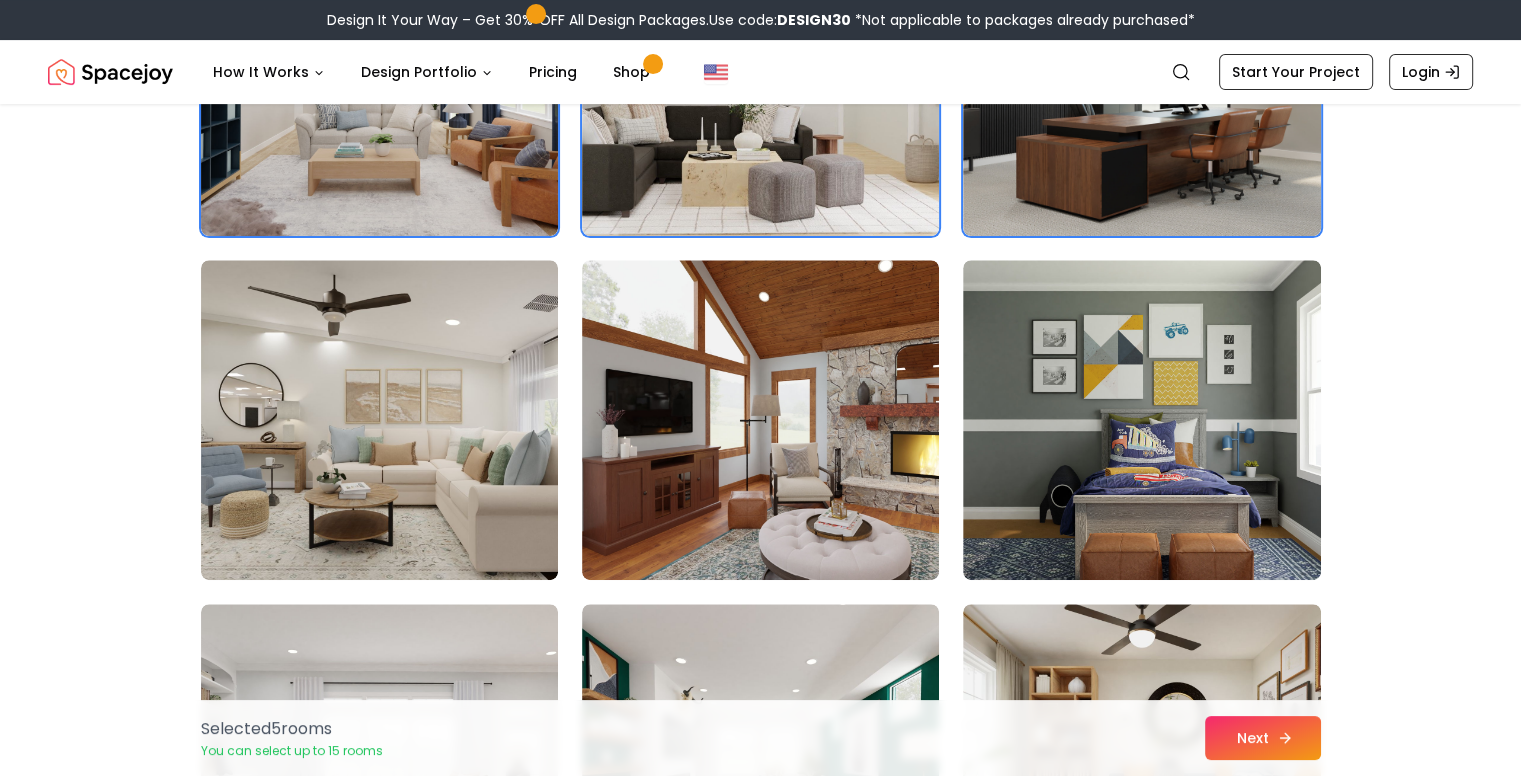 click on "Next" at bounding box center [1263, 738] 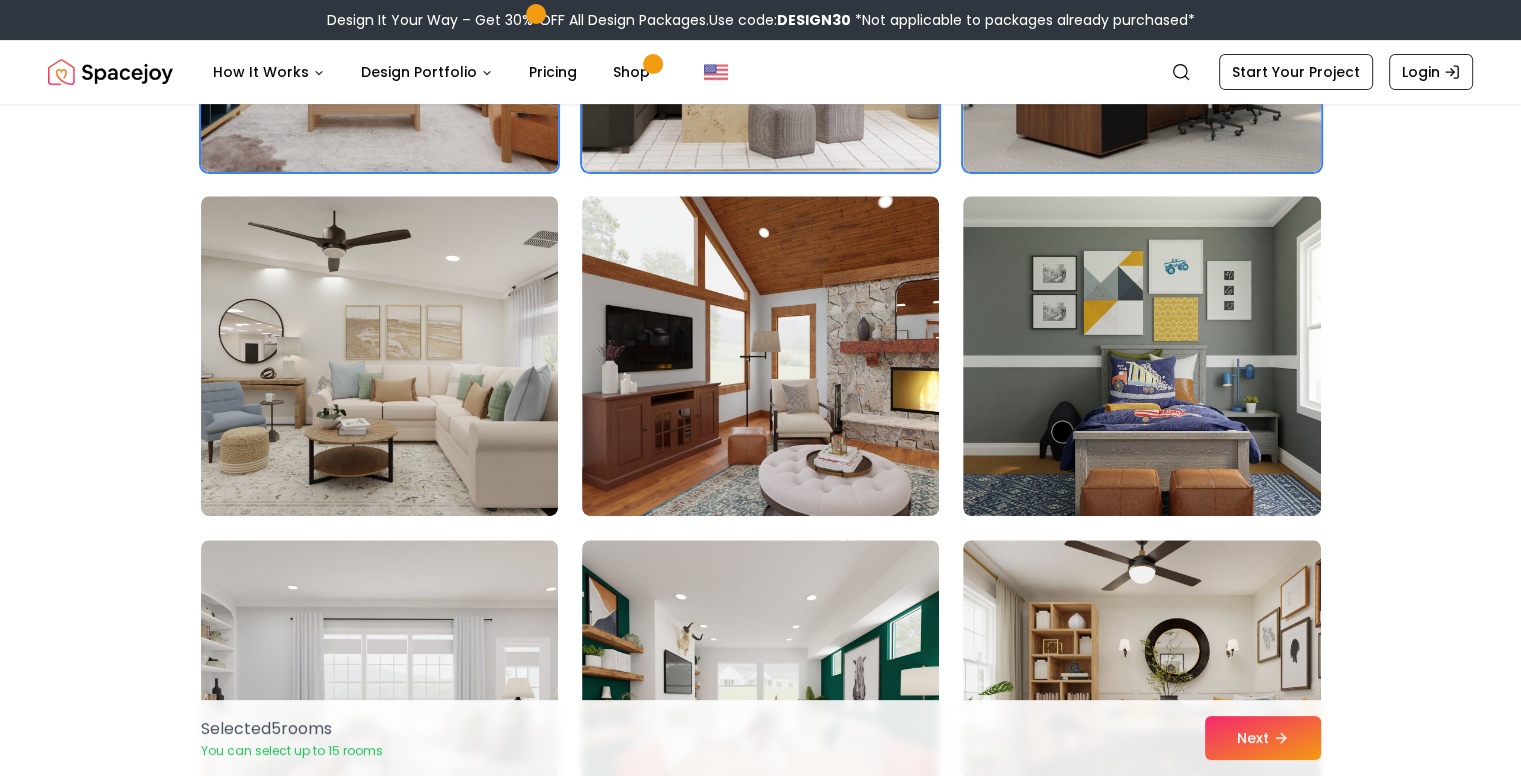 scroll, scrollTop: 700, scrollLeft: 0, axis: vertical 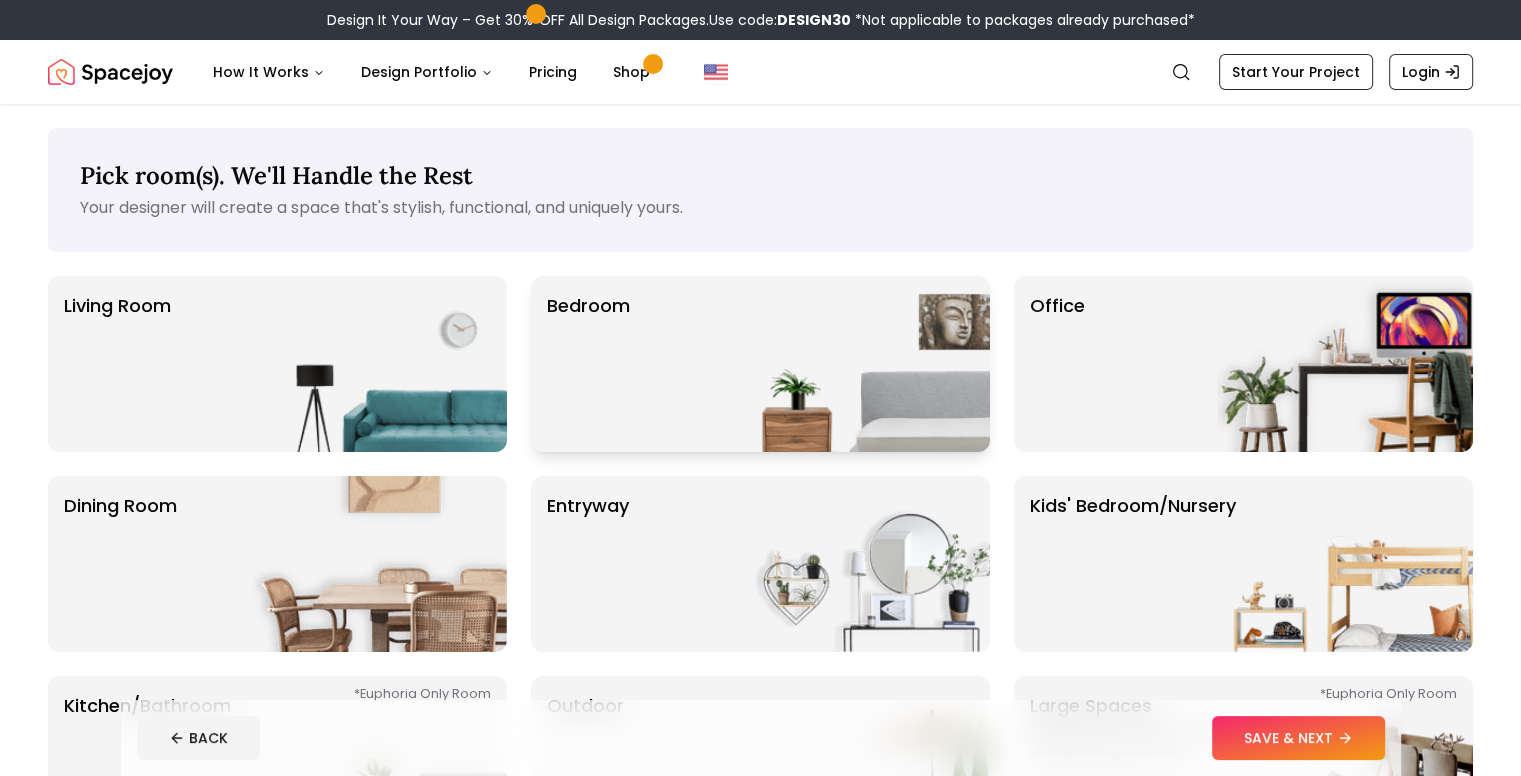 click on "Bedroom" at bounding box center (760, 364) 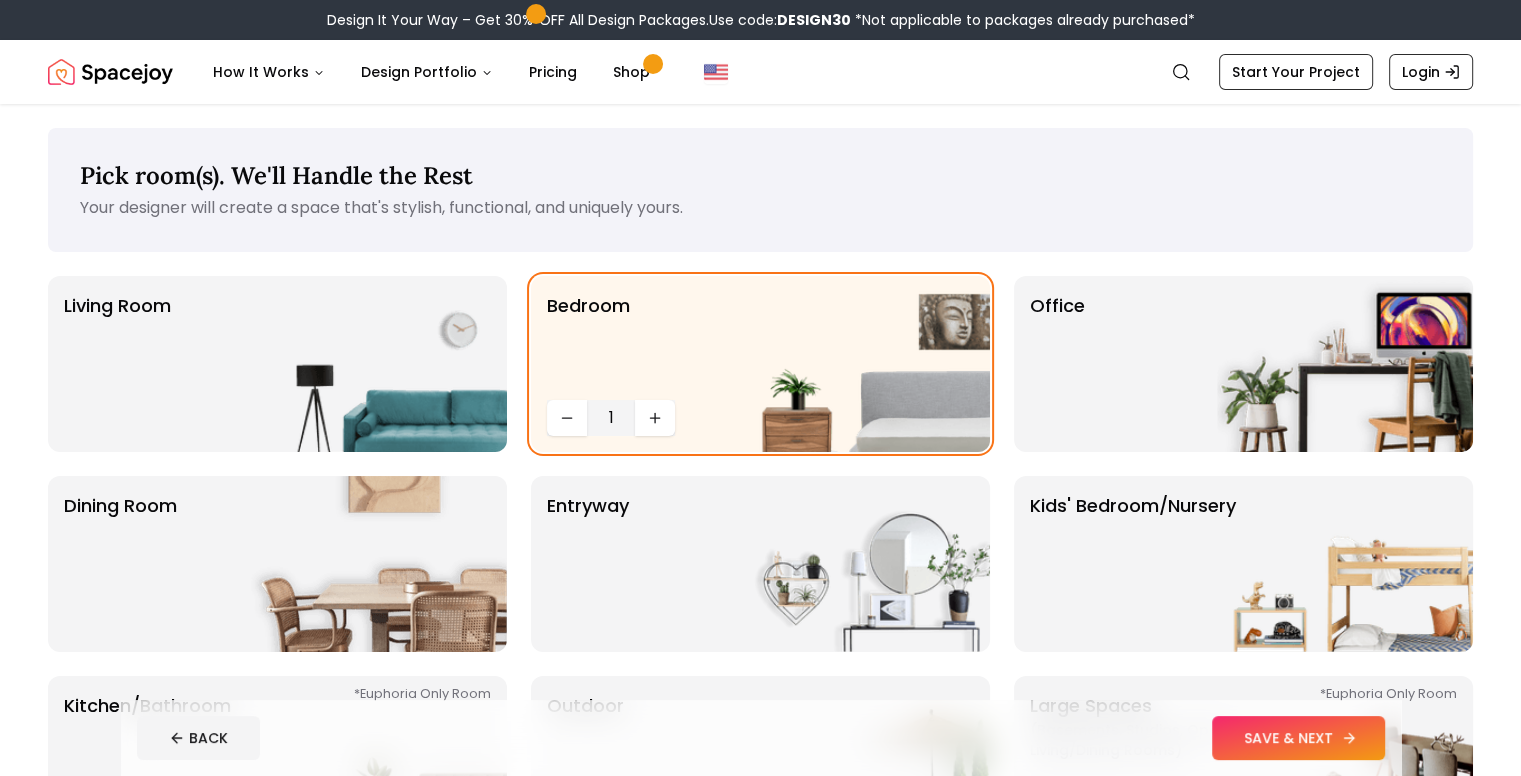 click on "SAVE & NEXT" at bounding box center (1298, 738) 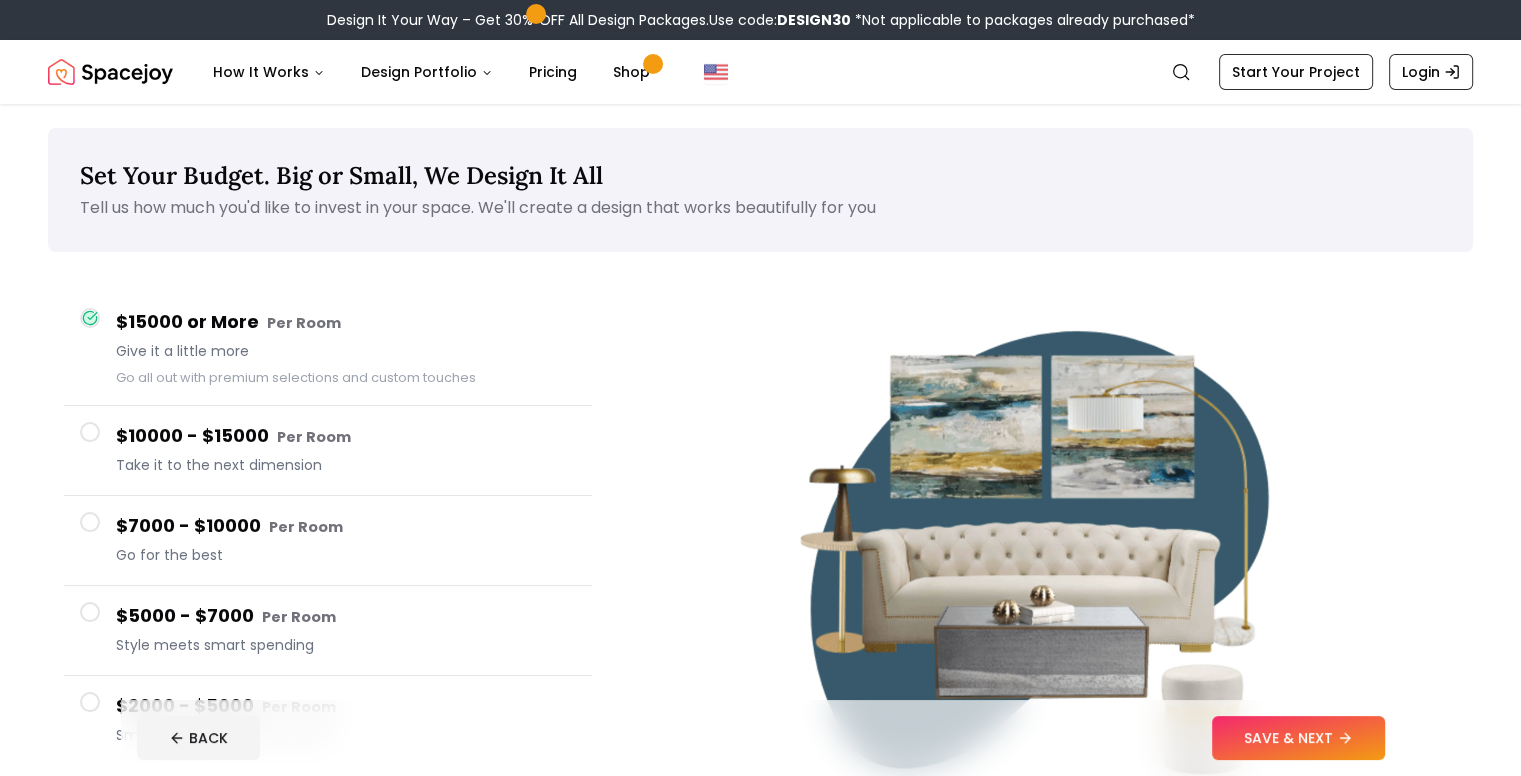 click on "Give it a little more" at bounding box center (346, 351) 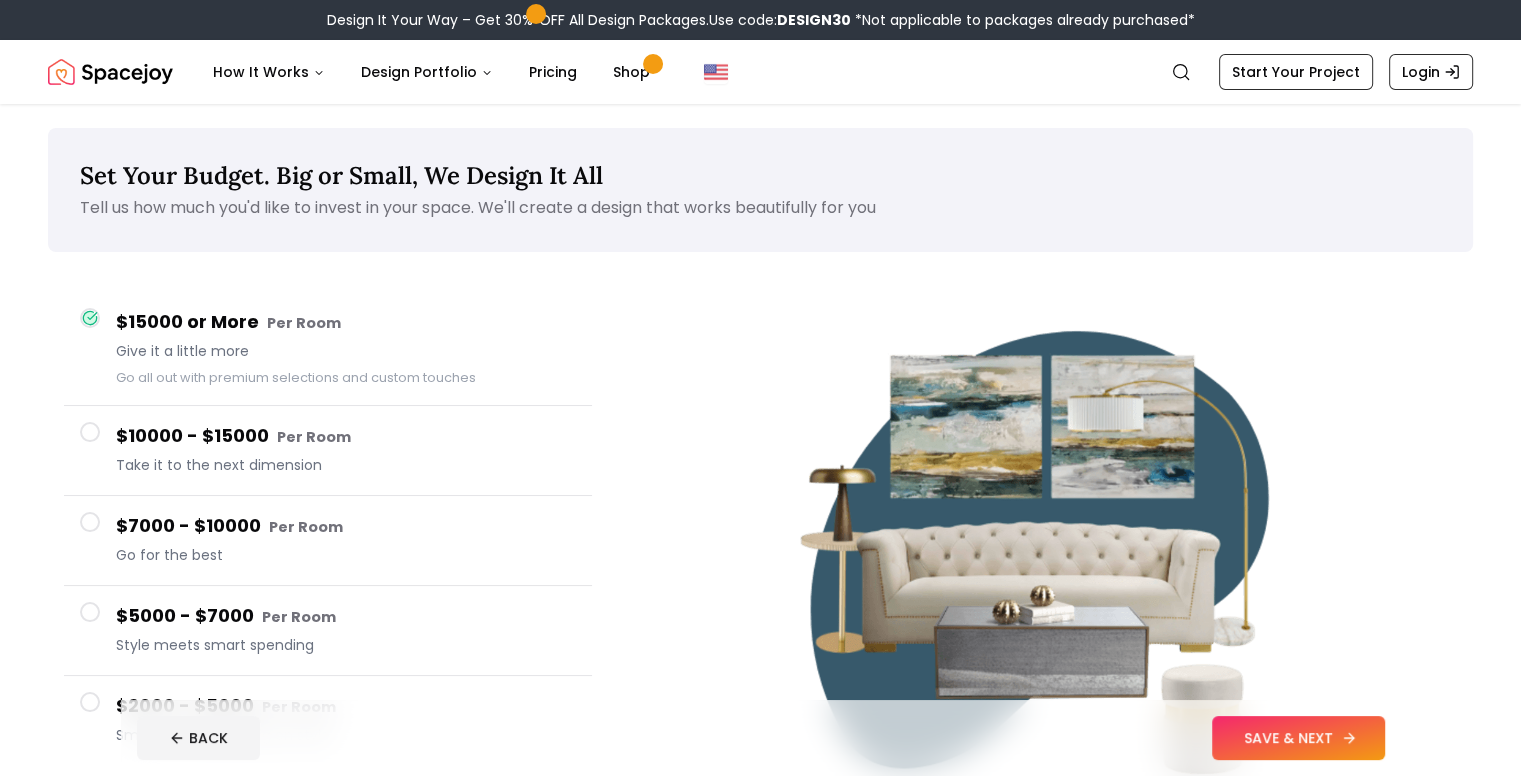 click on "SAVE & NEXT" at bounding box center (1298, 738) 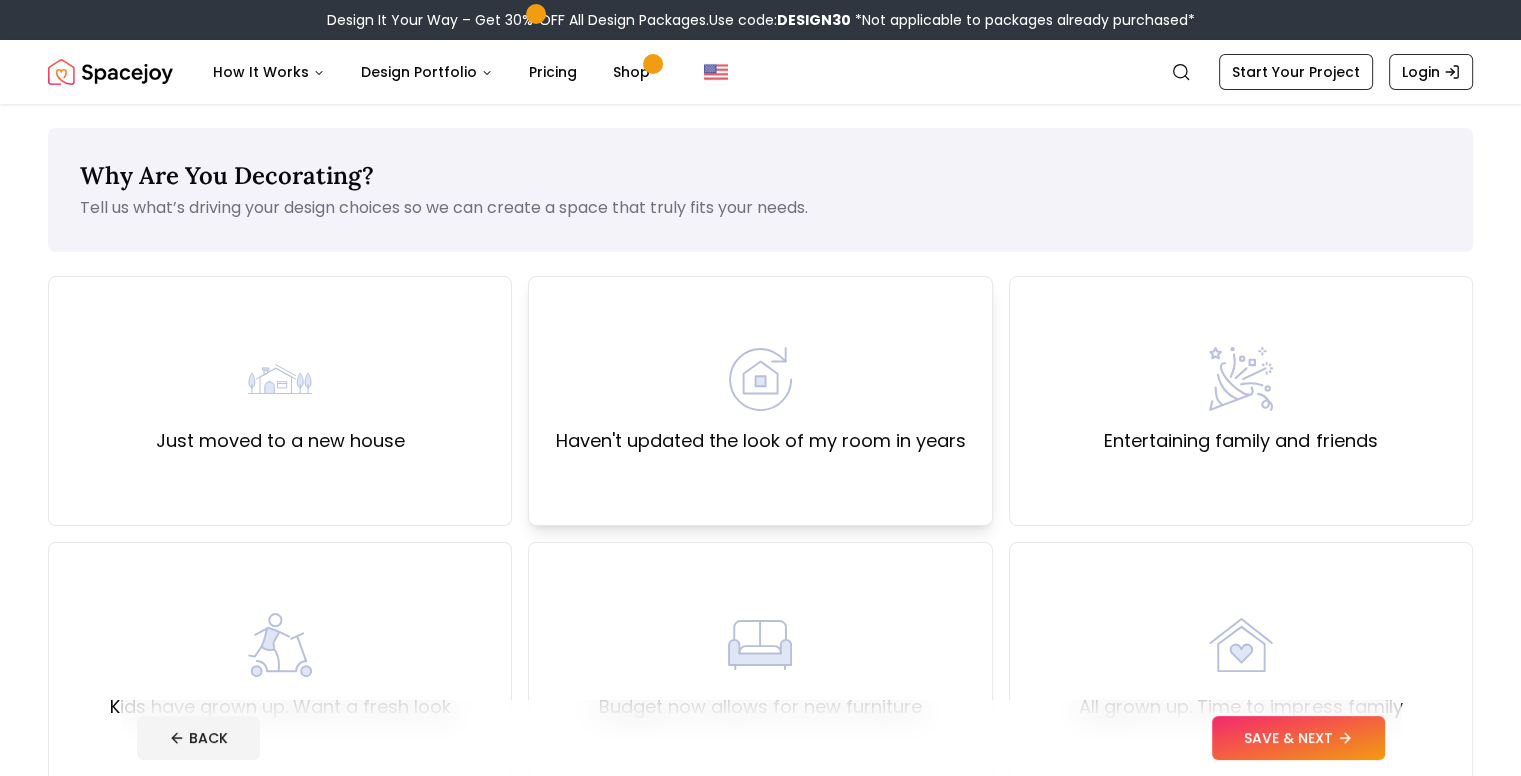 click on "Haven't updated the look of my room in years" at bounding box center (760, 441) 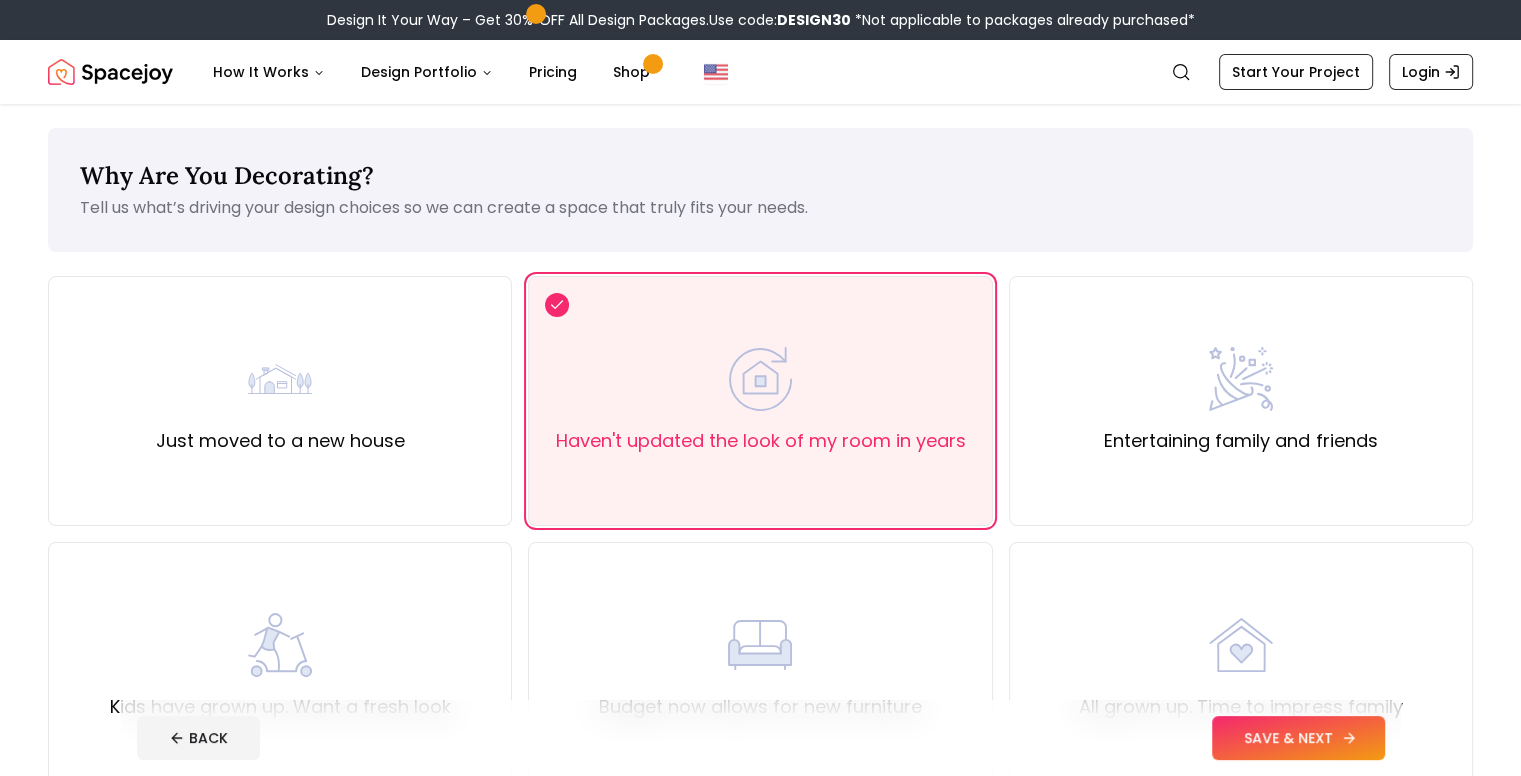 click on "SAVE & NEXT" at bounding box center (1298, 738) 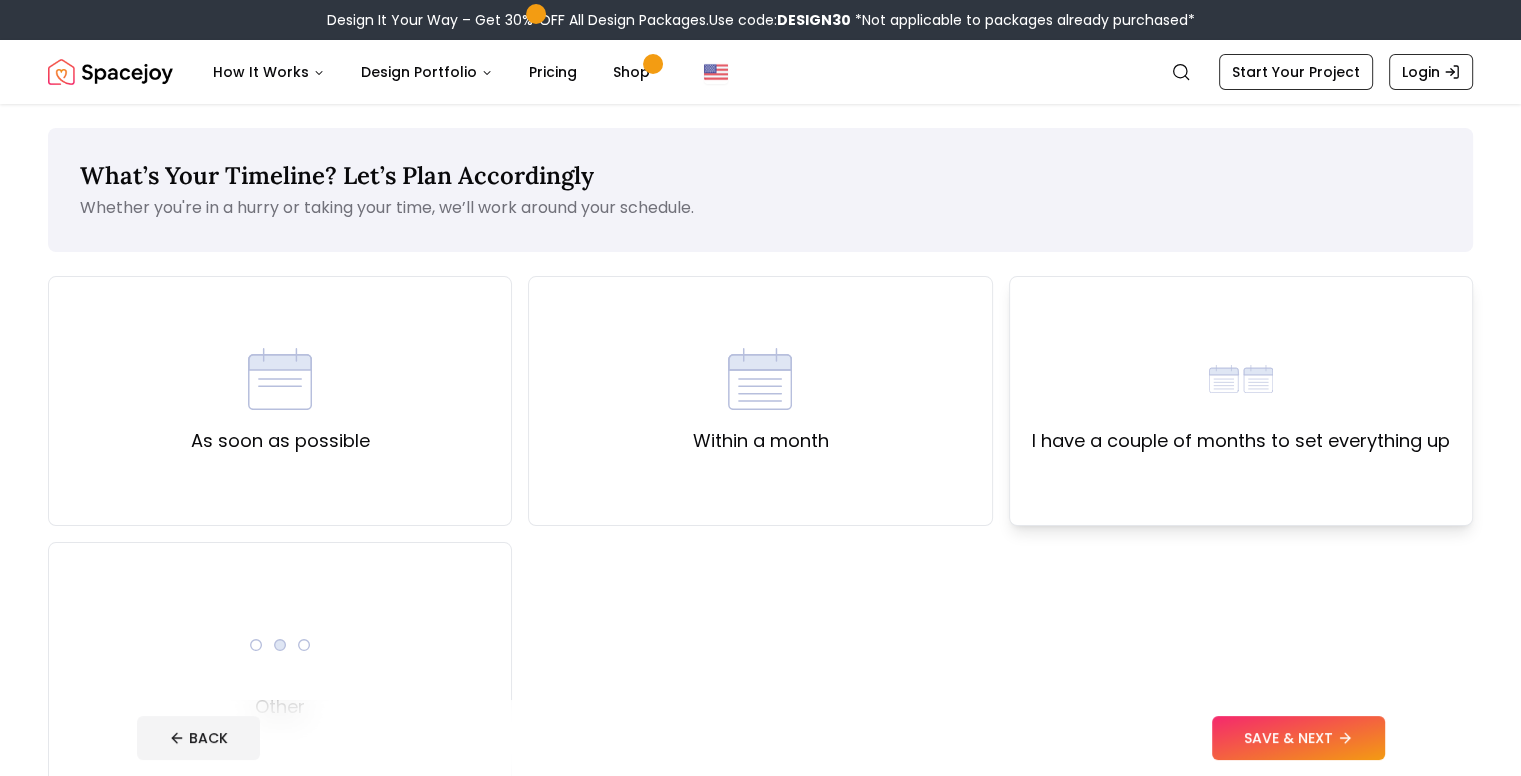click on "I have a couple of months to set everything up" at bounding box center [1241, 441] 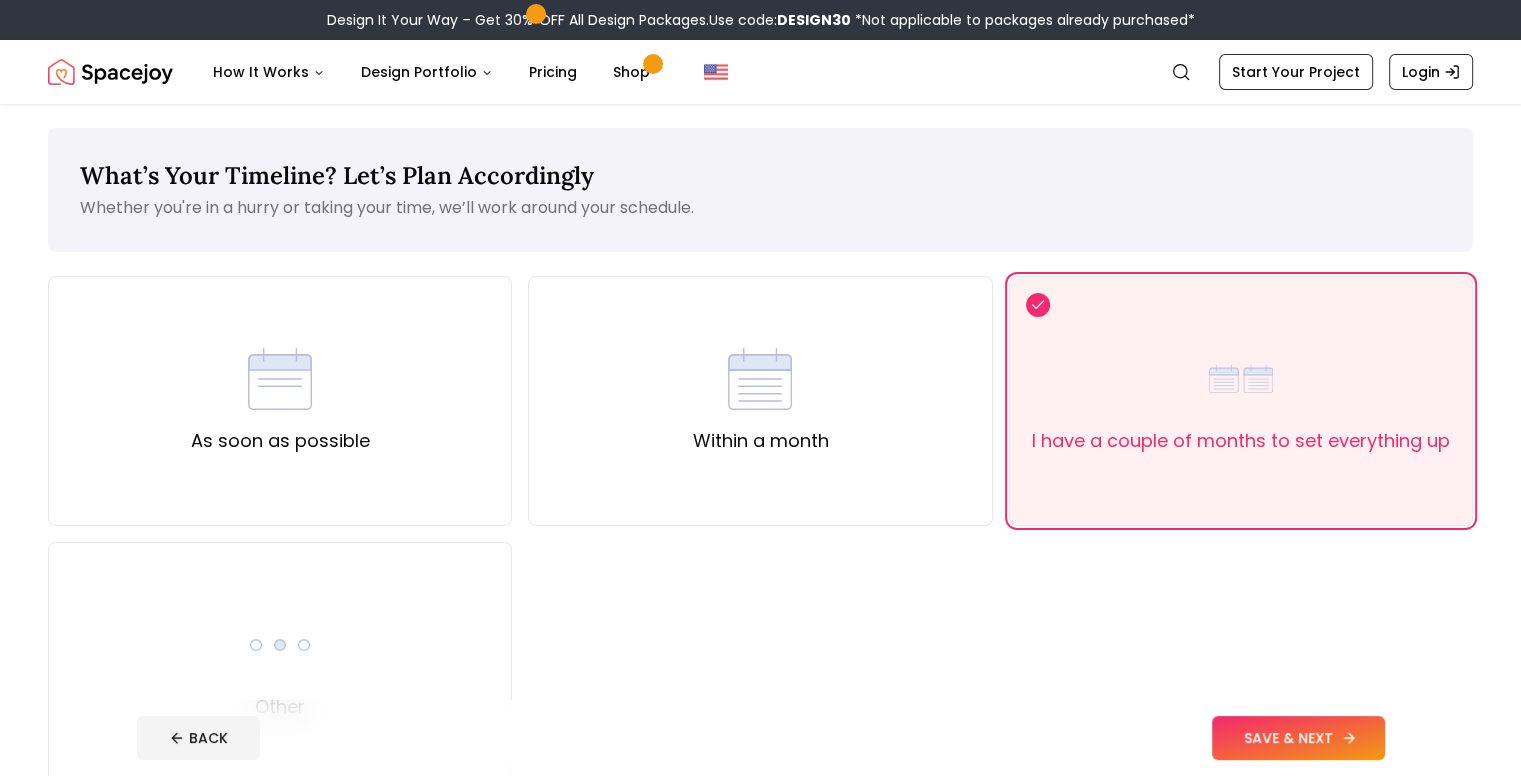 click on "SAVE & NEXT" at bounding box center (1298, 738) 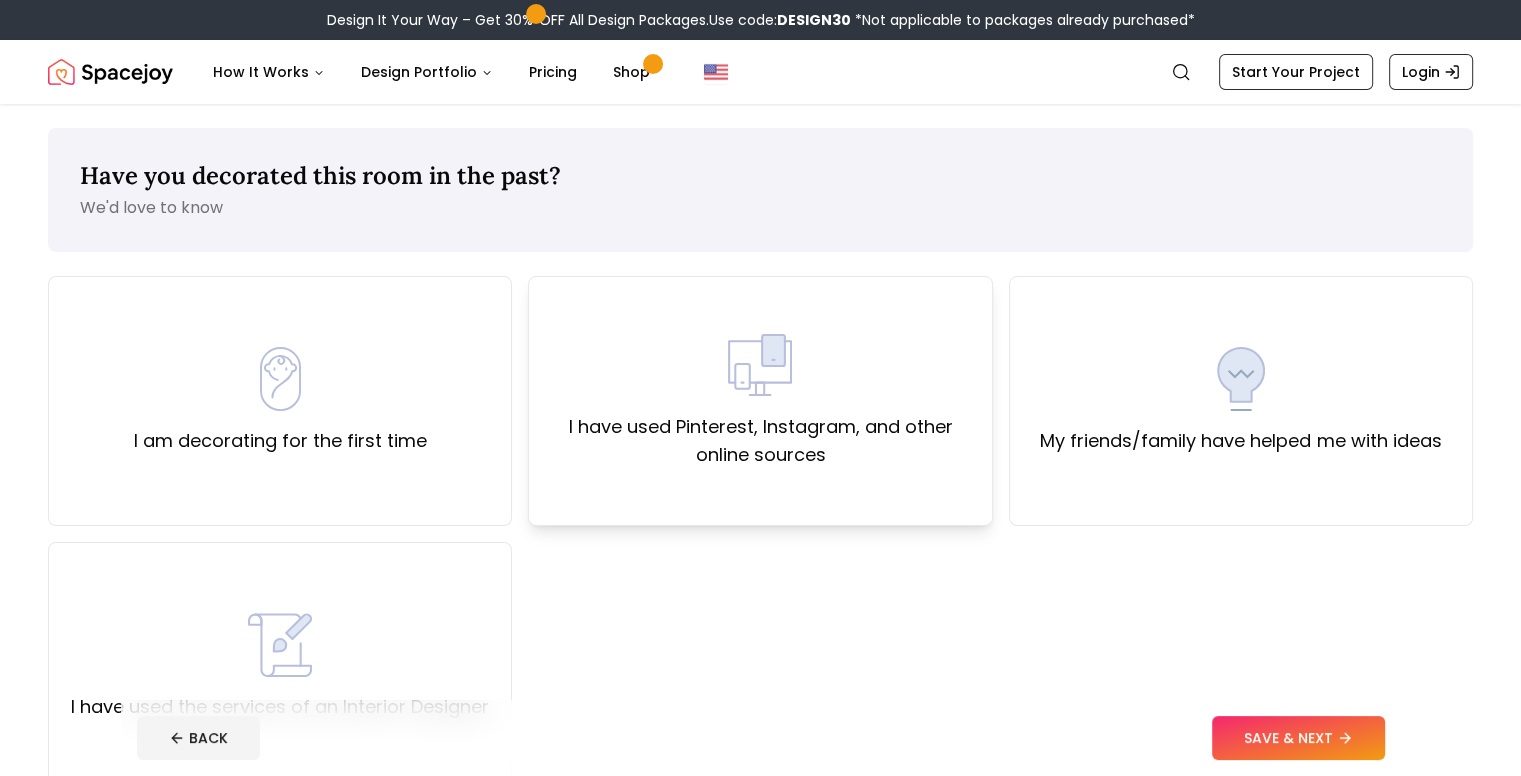 click on "I have used Pinterest, Instagram, and other online sources" at bounding box center [760, 441] 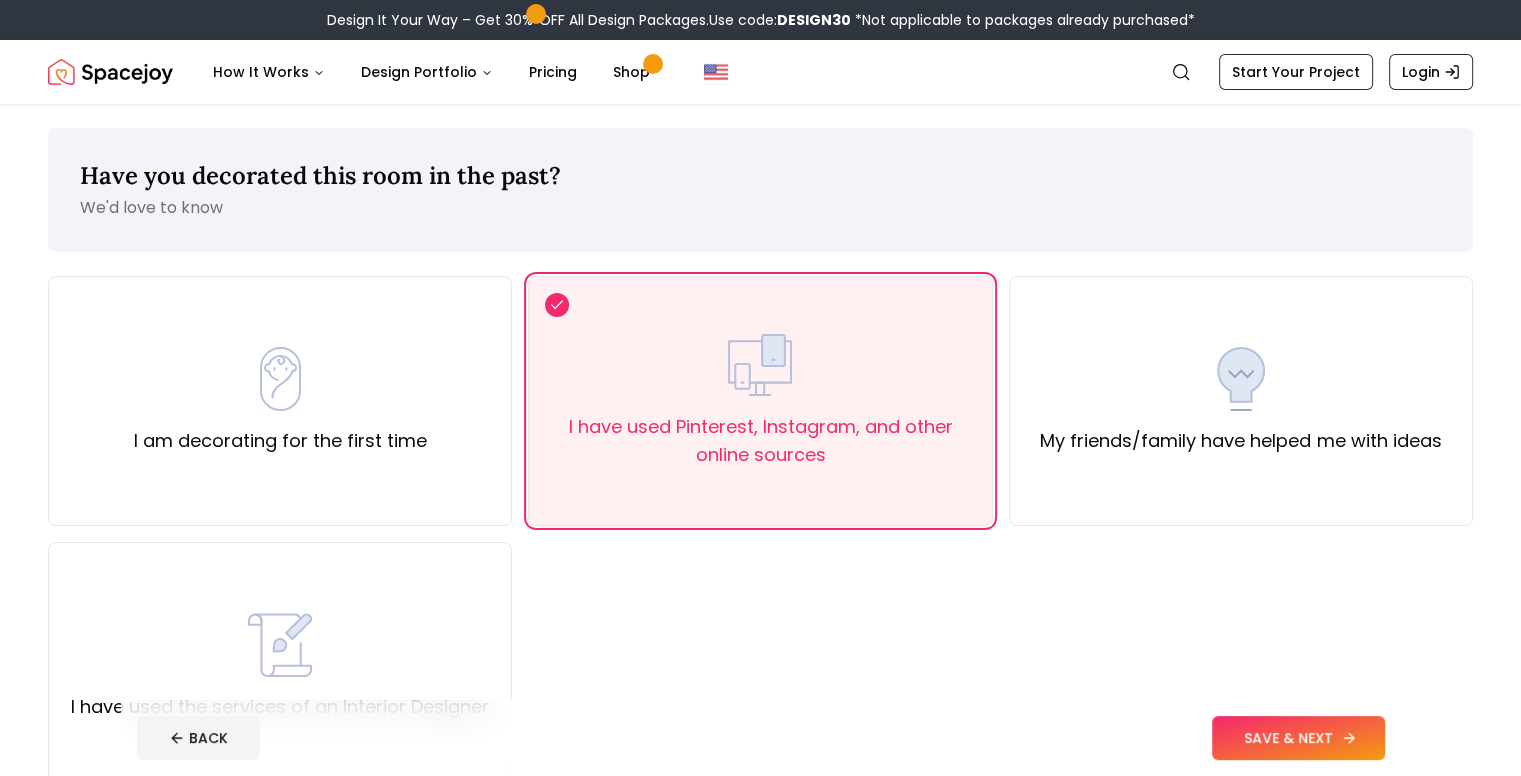 click on "SAVE & NEXT" at bounding box center (1298, 738) 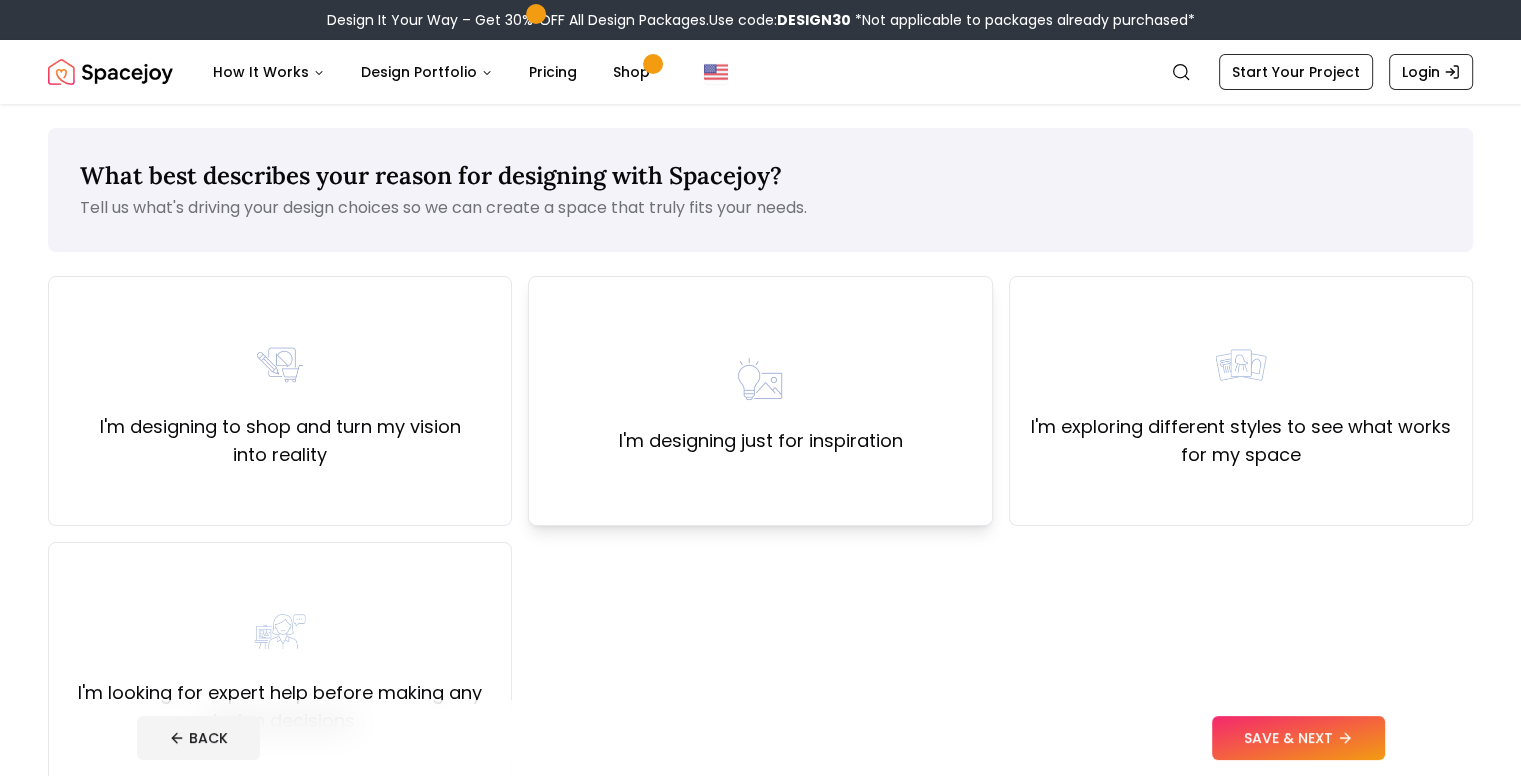 click on "I'm designing just for inspiration" at bounding box center [760, 401] 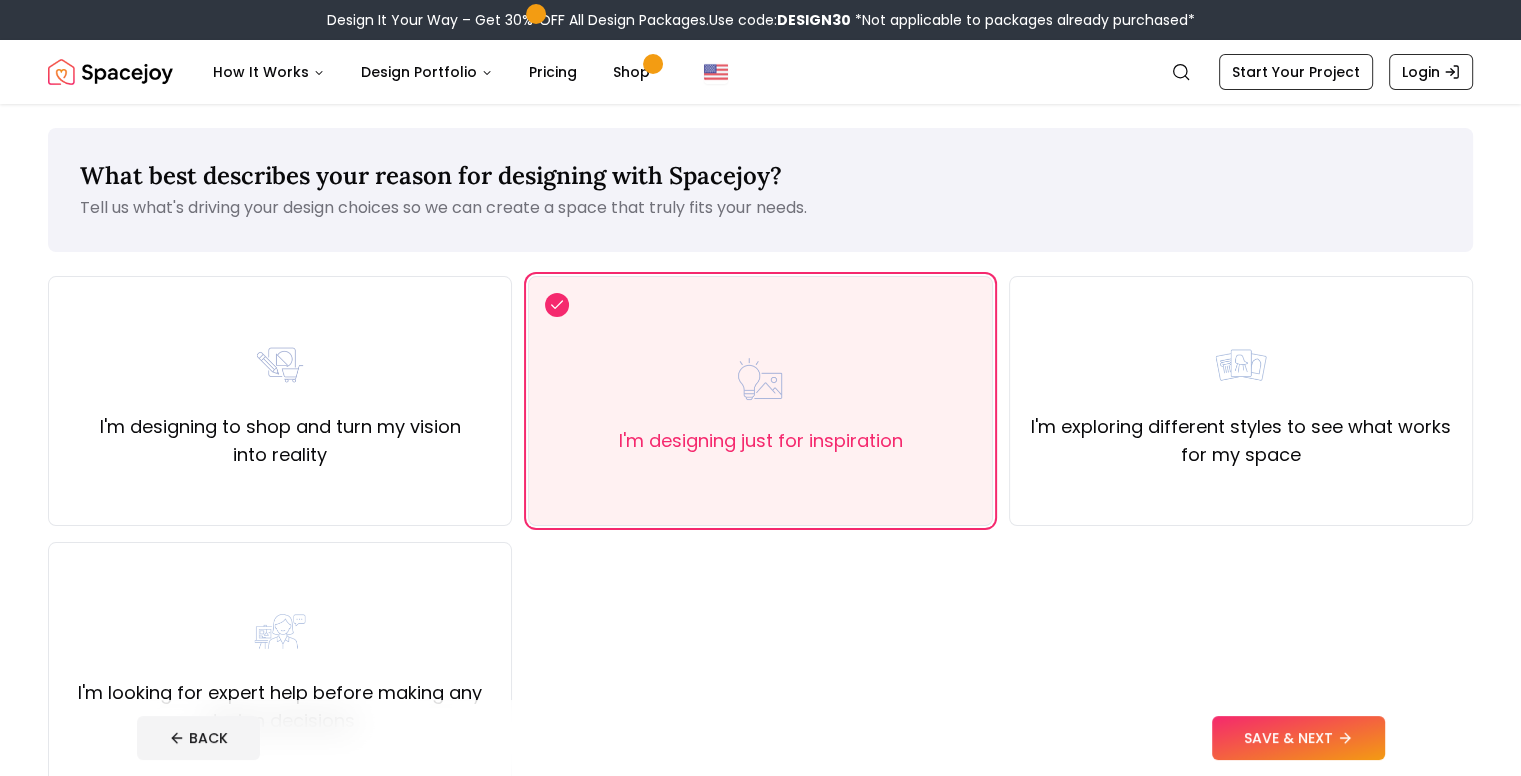 click on "SAVE & NEXT" at bounding box center [1298, 738] 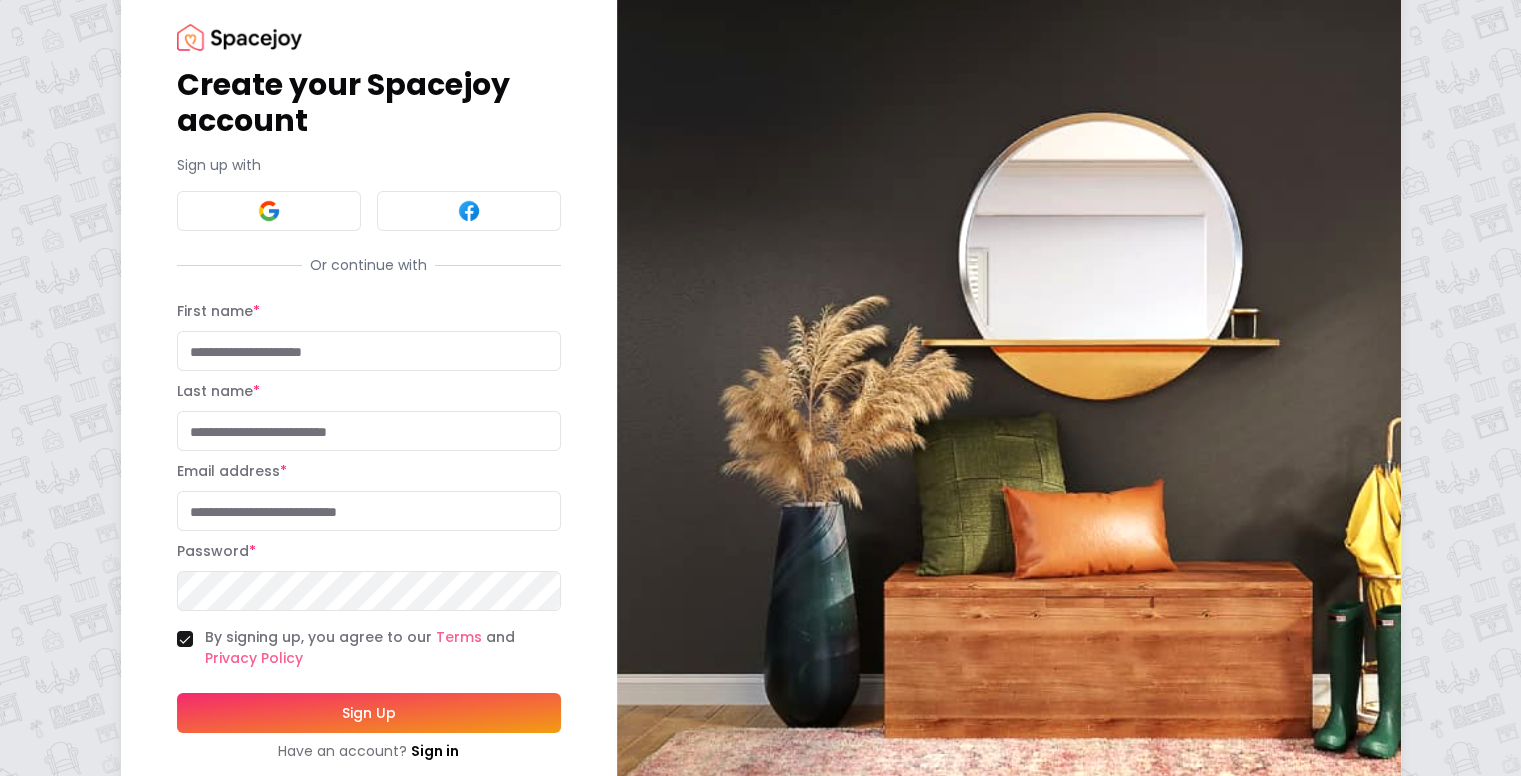 scroll, scrollTop: 0, scrollLeft: 0, axis: both 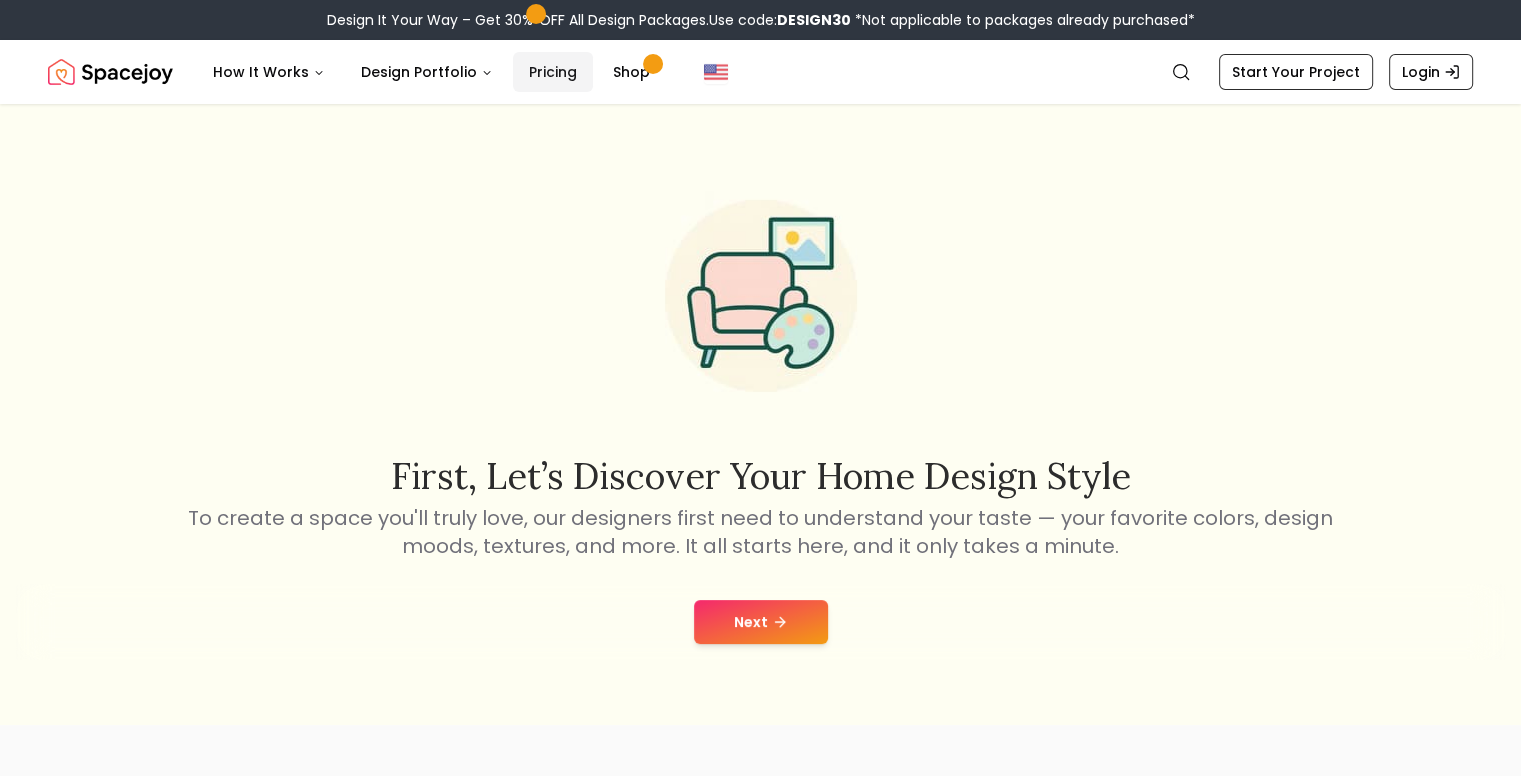 click on "Pricing" at bounding box center [553, 72] 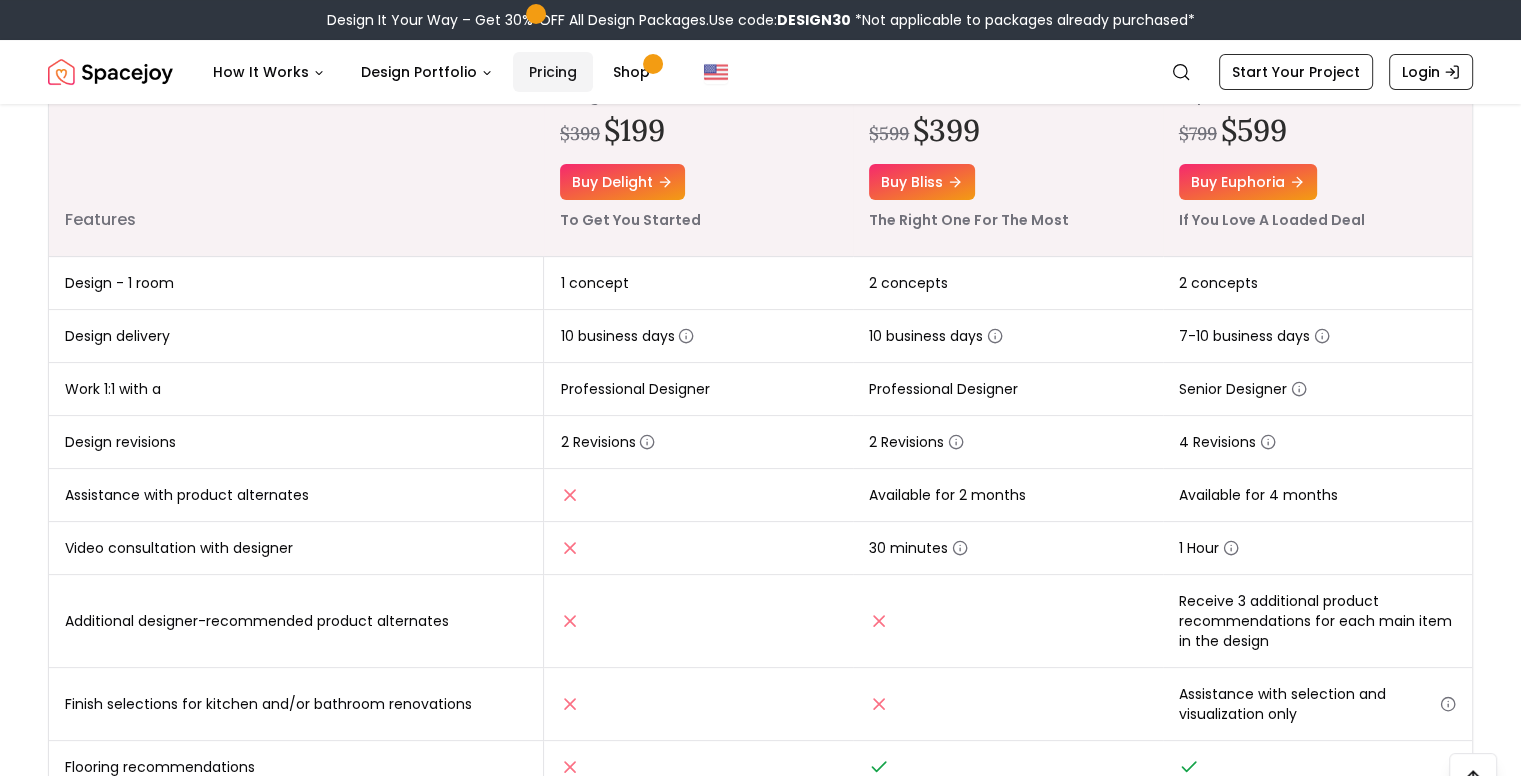scroll, scrollTop: 0, scrollLeft: 0, axis: both 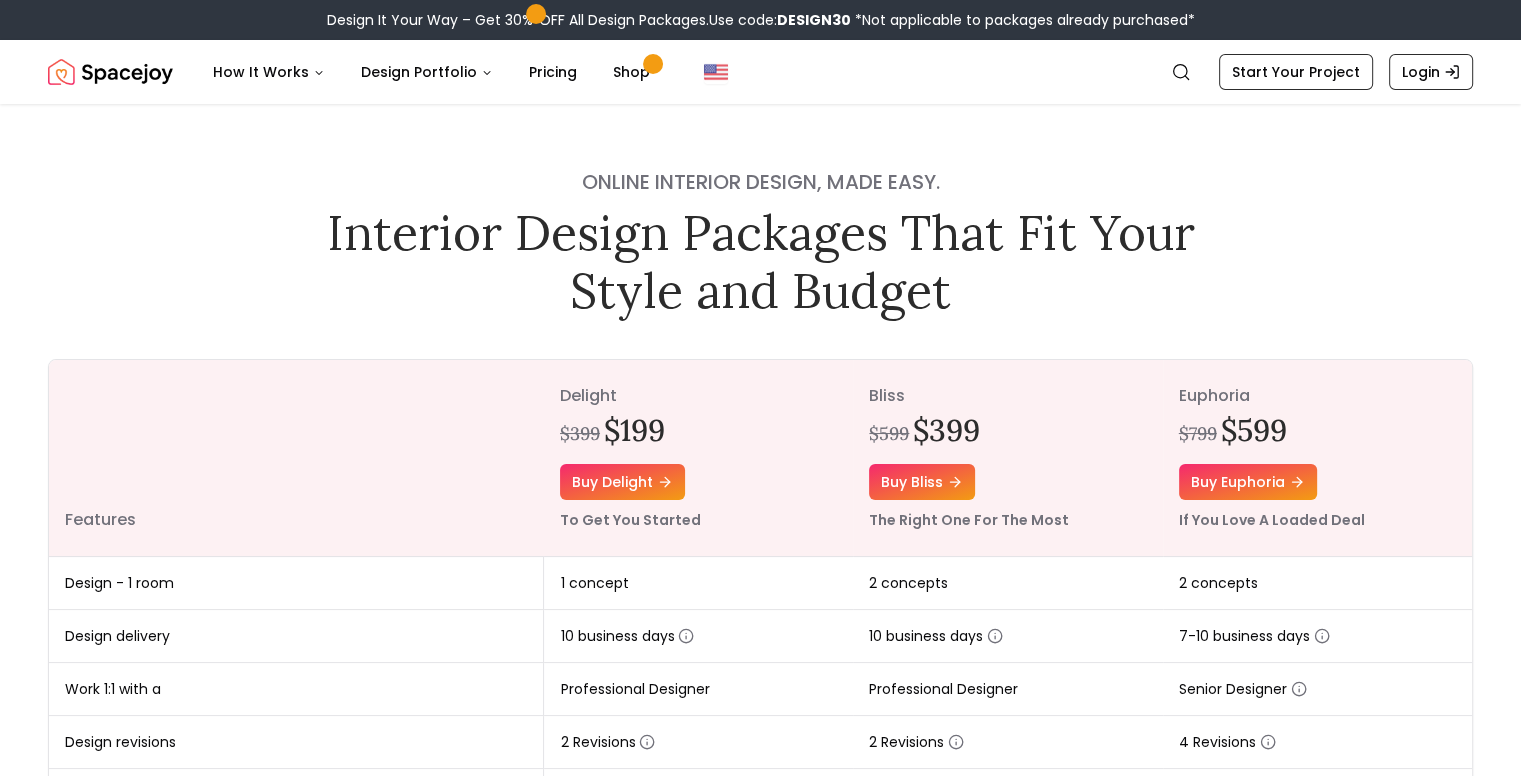 click on "Online interior design, made easy." at bounding box center [761, 182] 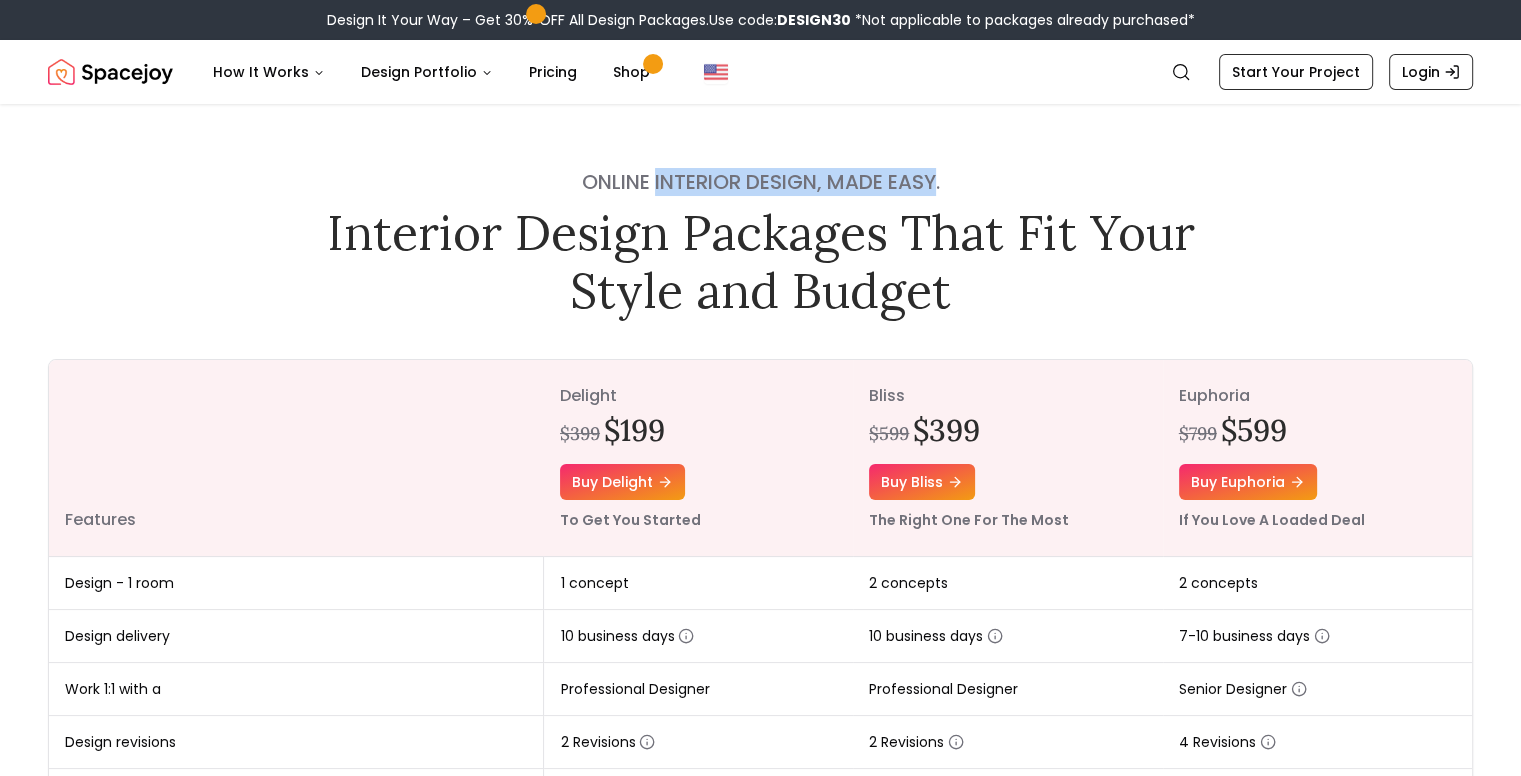 drag, startPoint x: 664, startPoint y: 177, endPoint x: 888, endPoint y: 182, distance: 224.0558 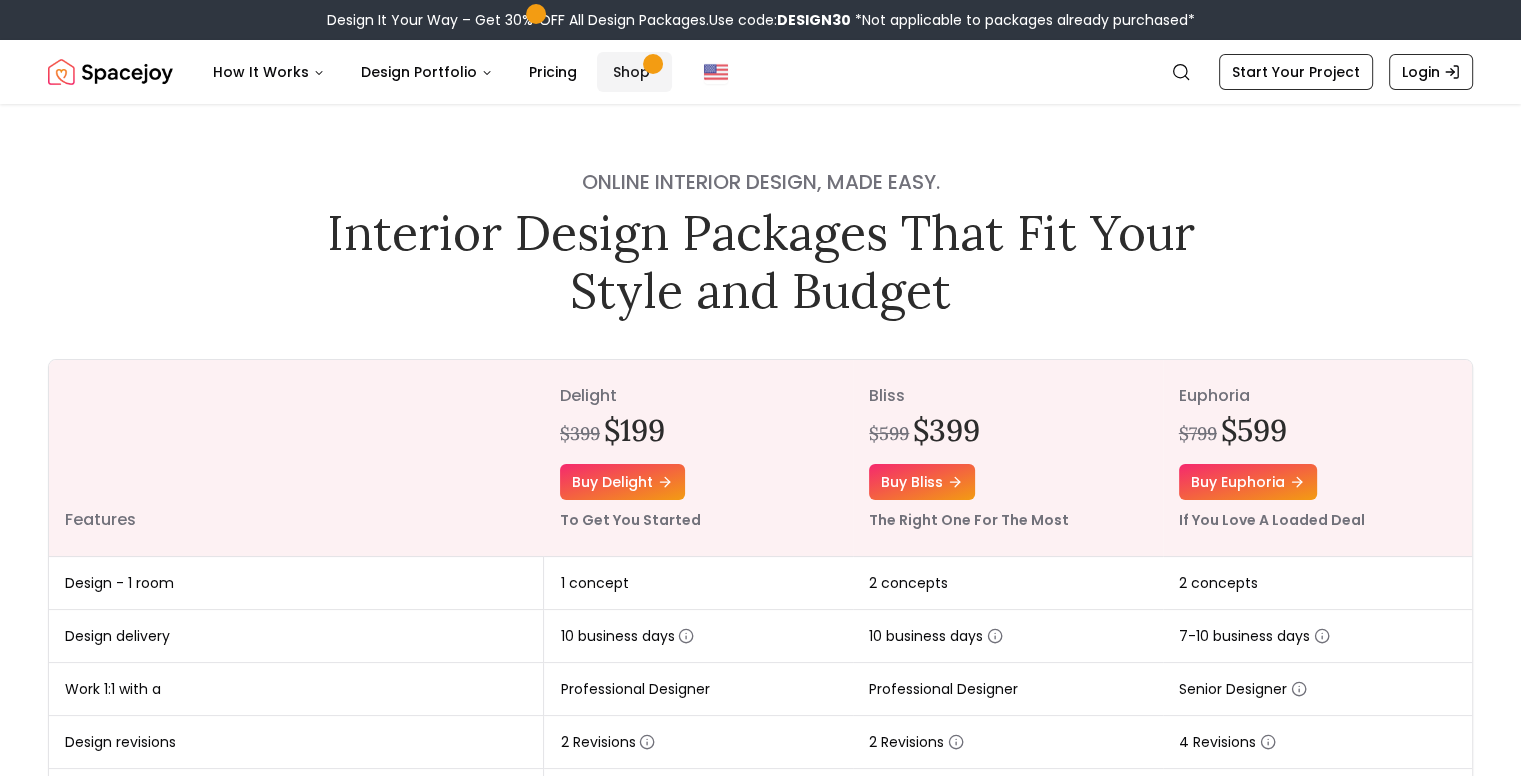 click on "Shop" at bounding box center (634, 72) 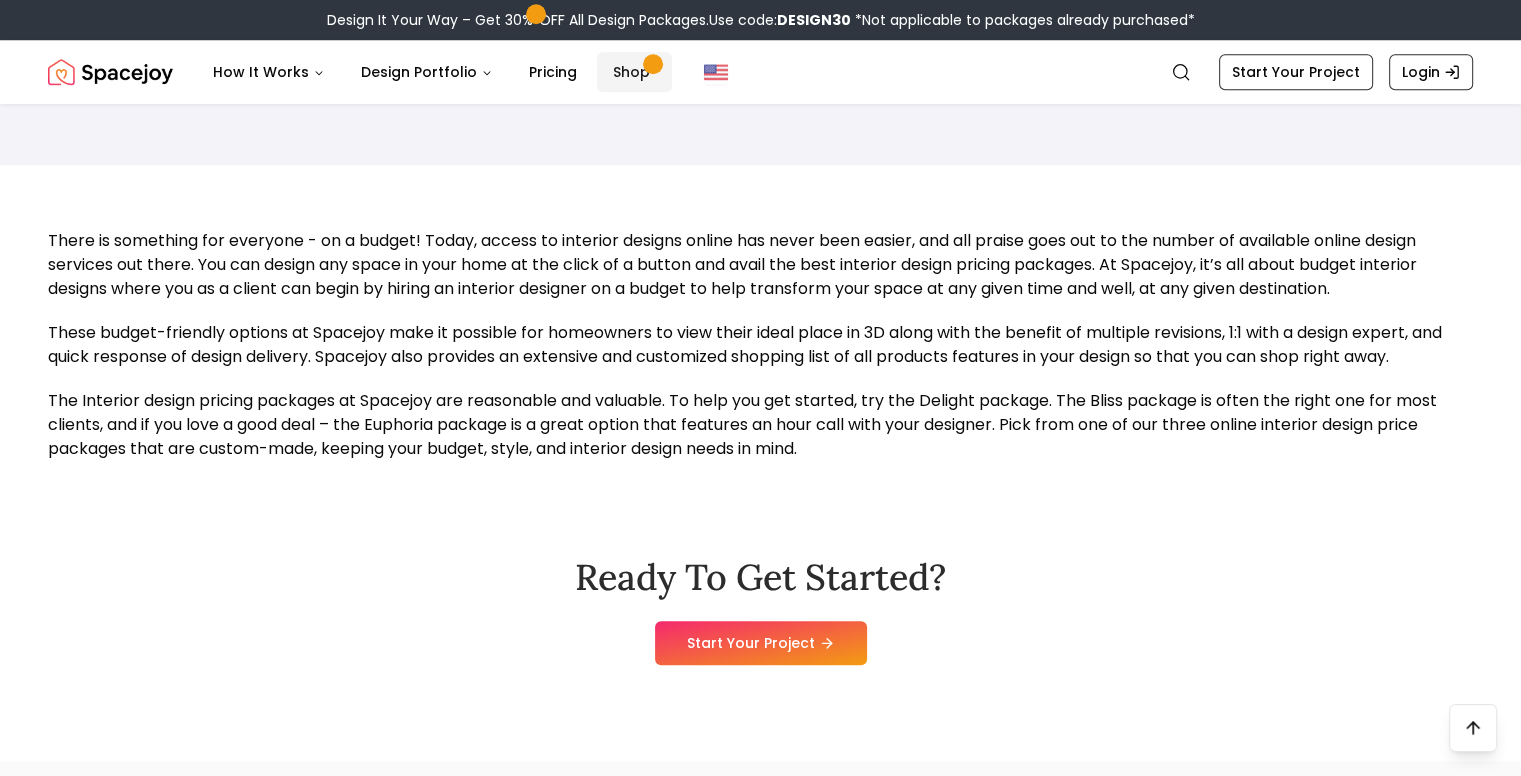 scroll, scrollTop: 1500, scrollLeft: 0, axis: vertical 